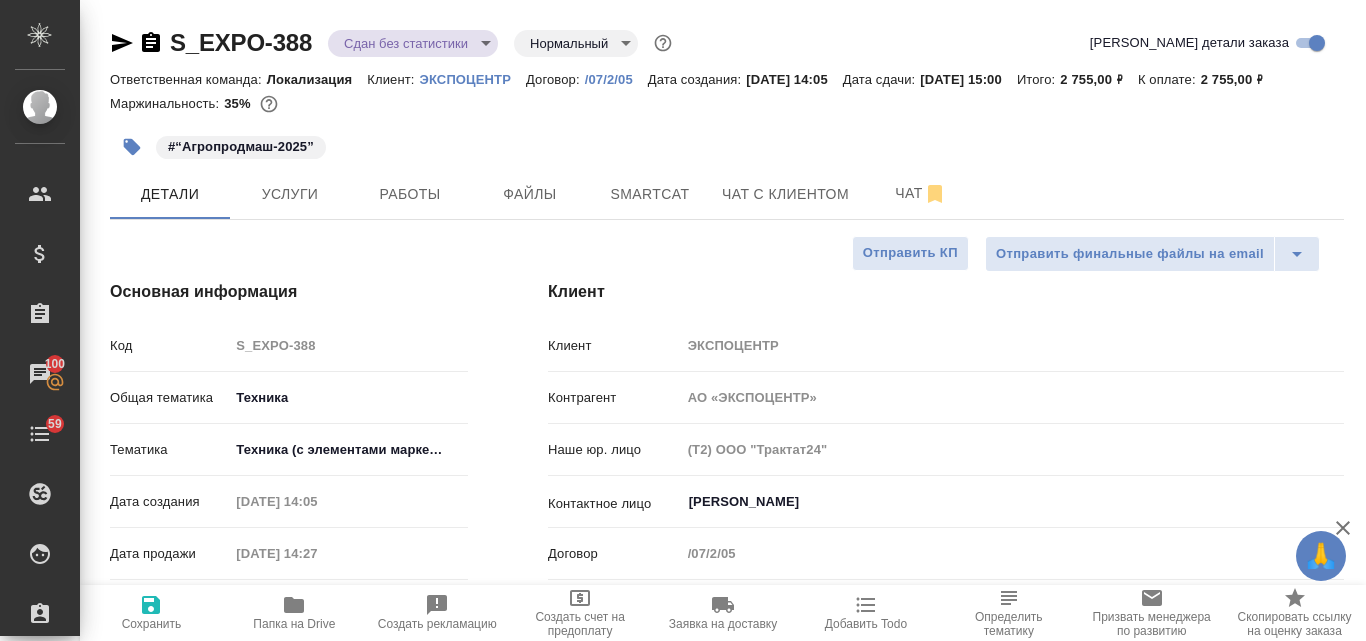 select on "RU" 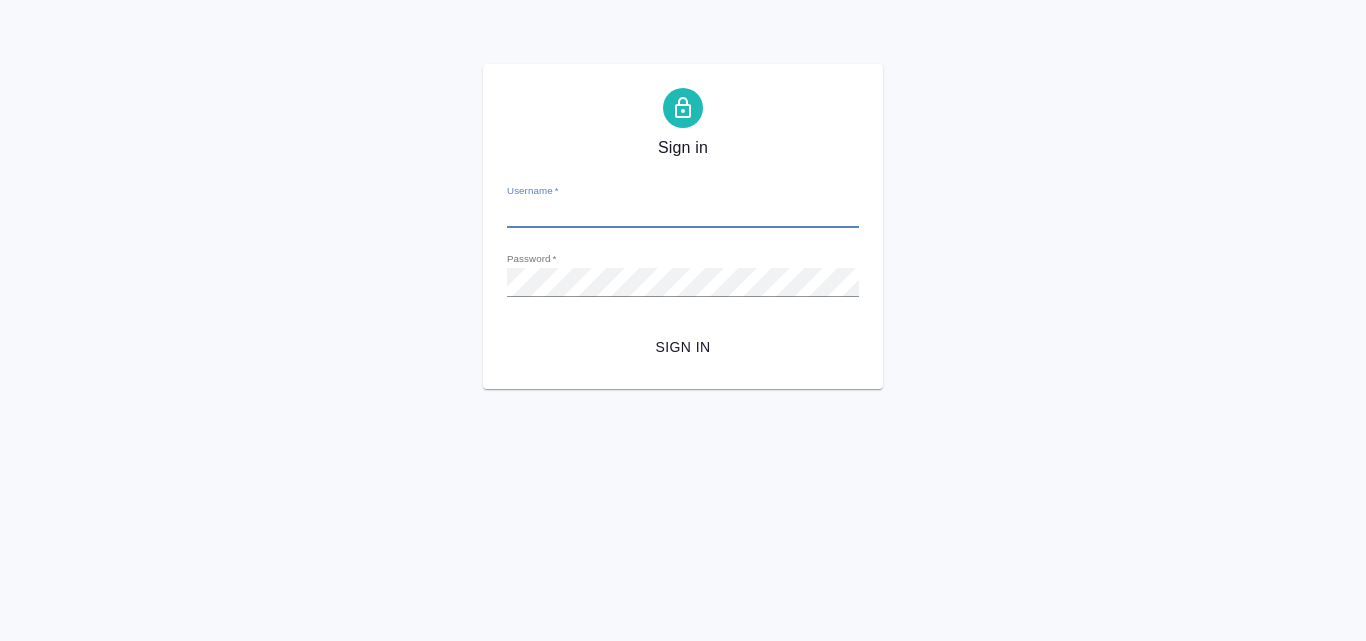 scroll, scrollTop: 0, scrollLeft: 0, axis: both 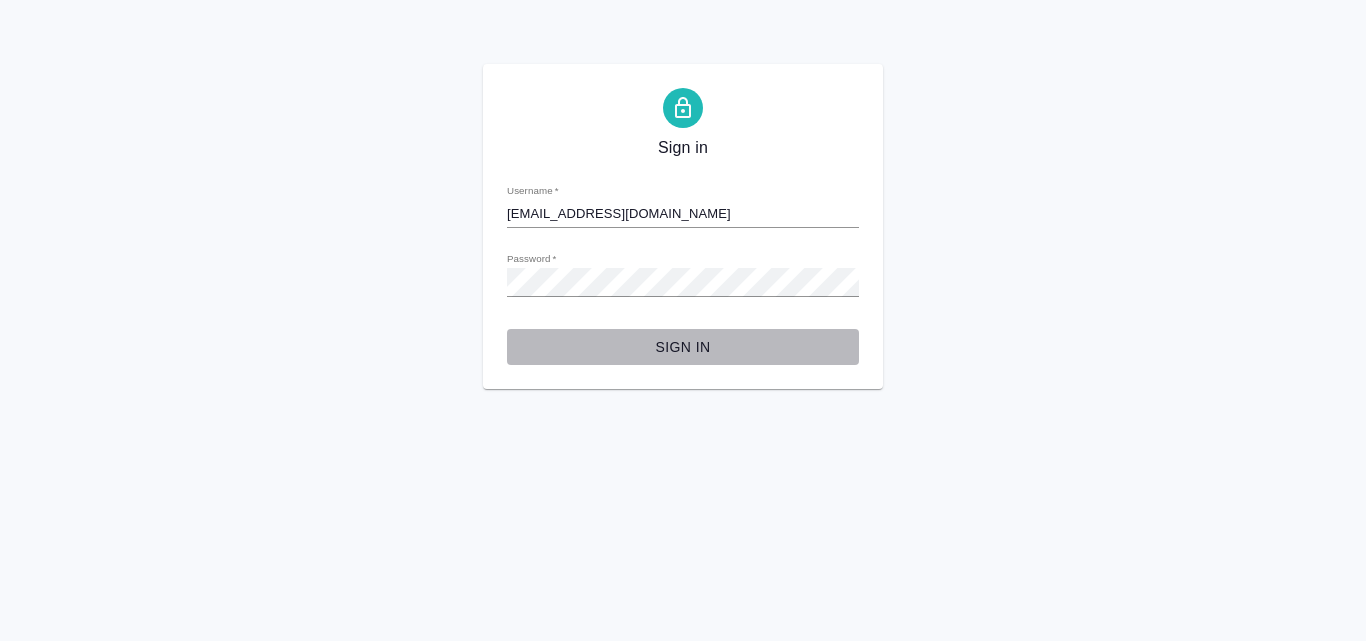 click on "Sign in" at bounding box center [683, 347] 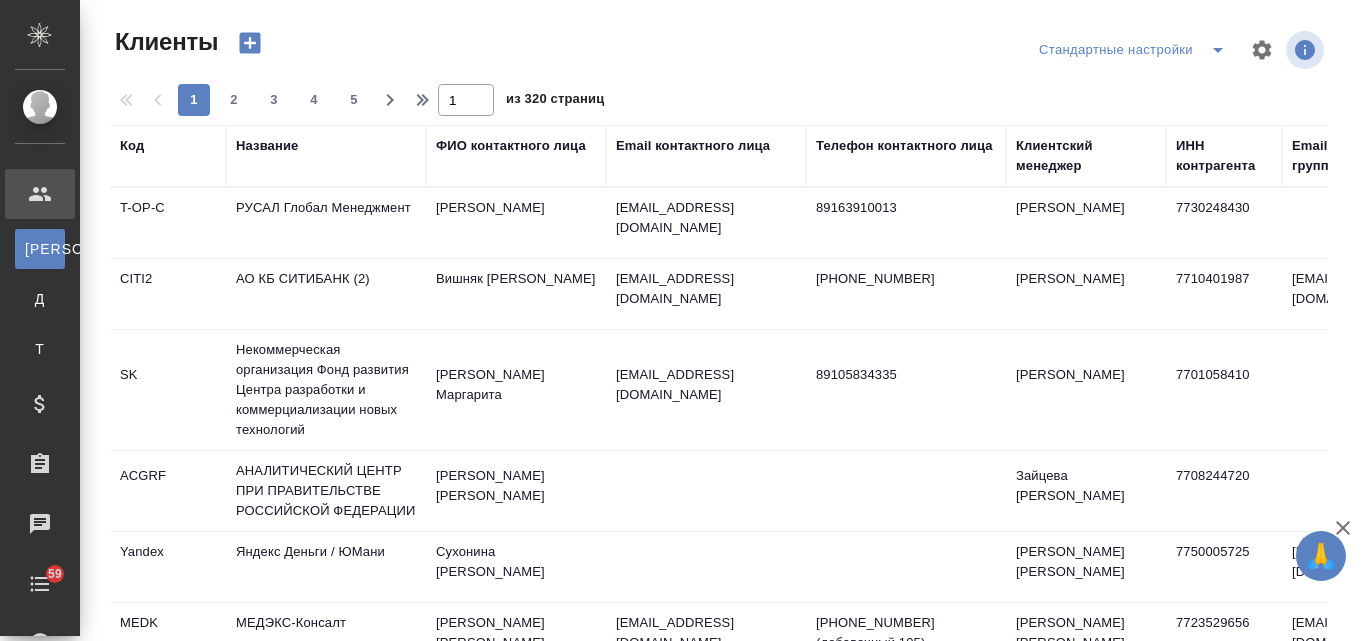 select on "RU" 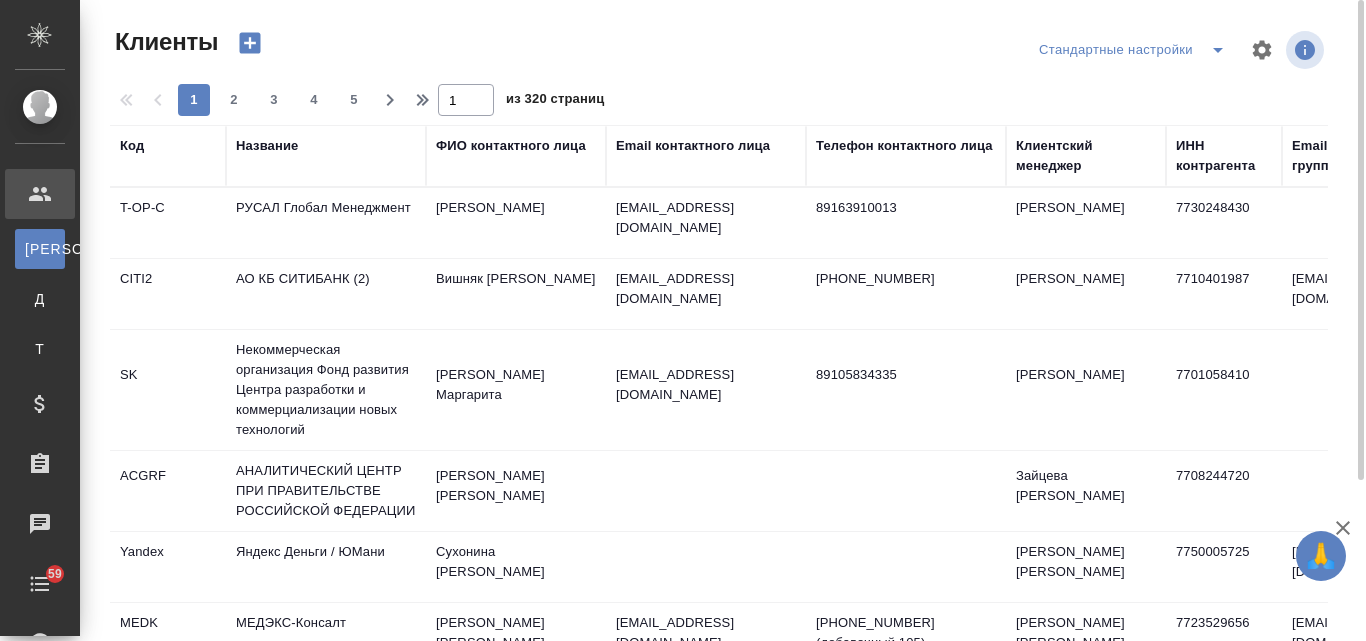 scroll, scrollTop: 0, scrollLeft: 0, axis: both 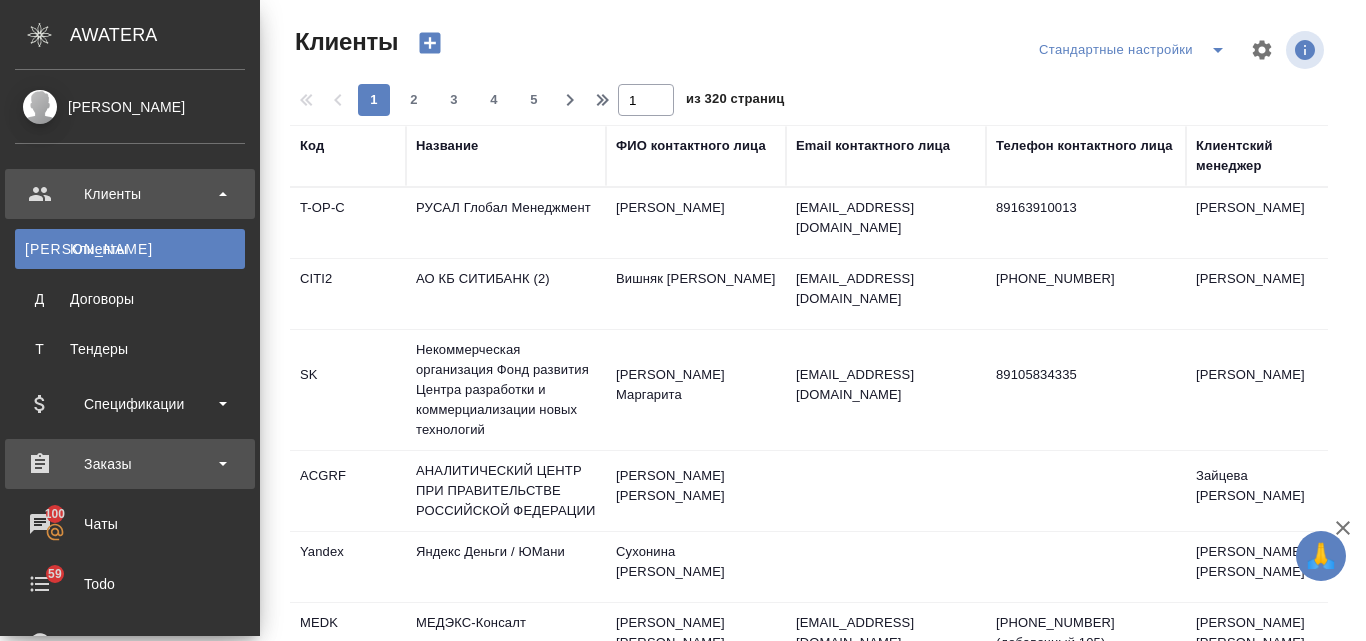 click on "Заказы" at bounding box center [130, 464] 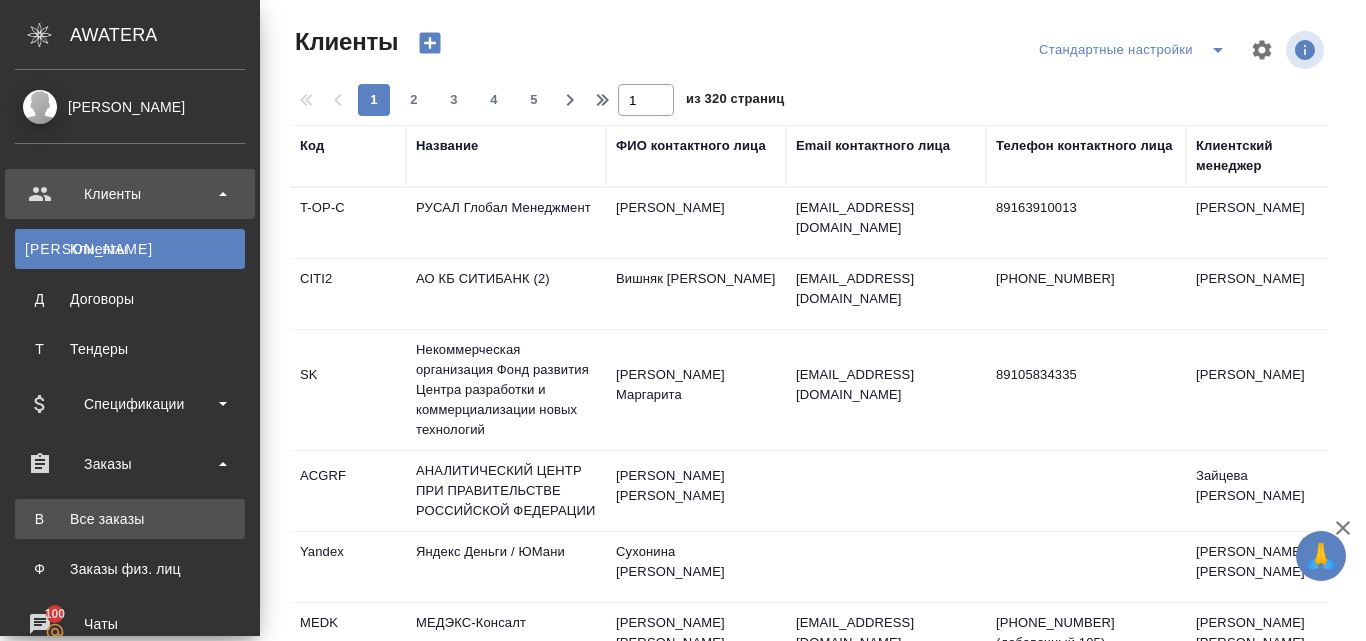 click on "Все заказы" at bounding box center (130, 519) 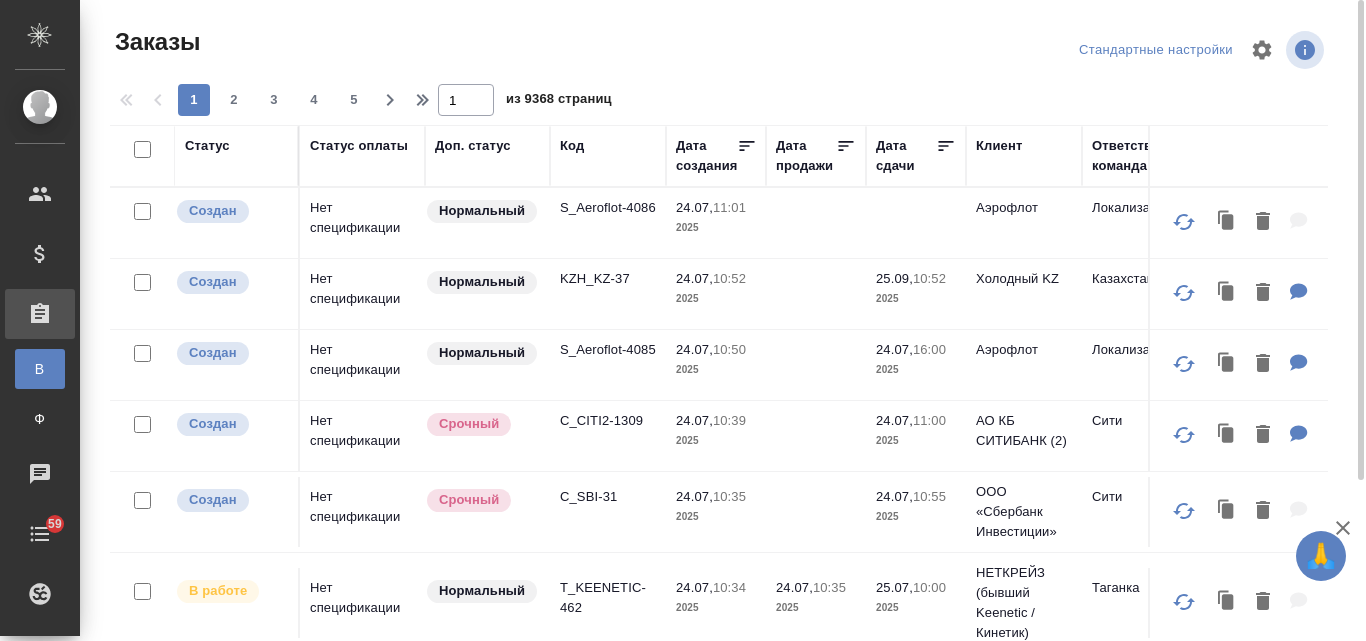 click 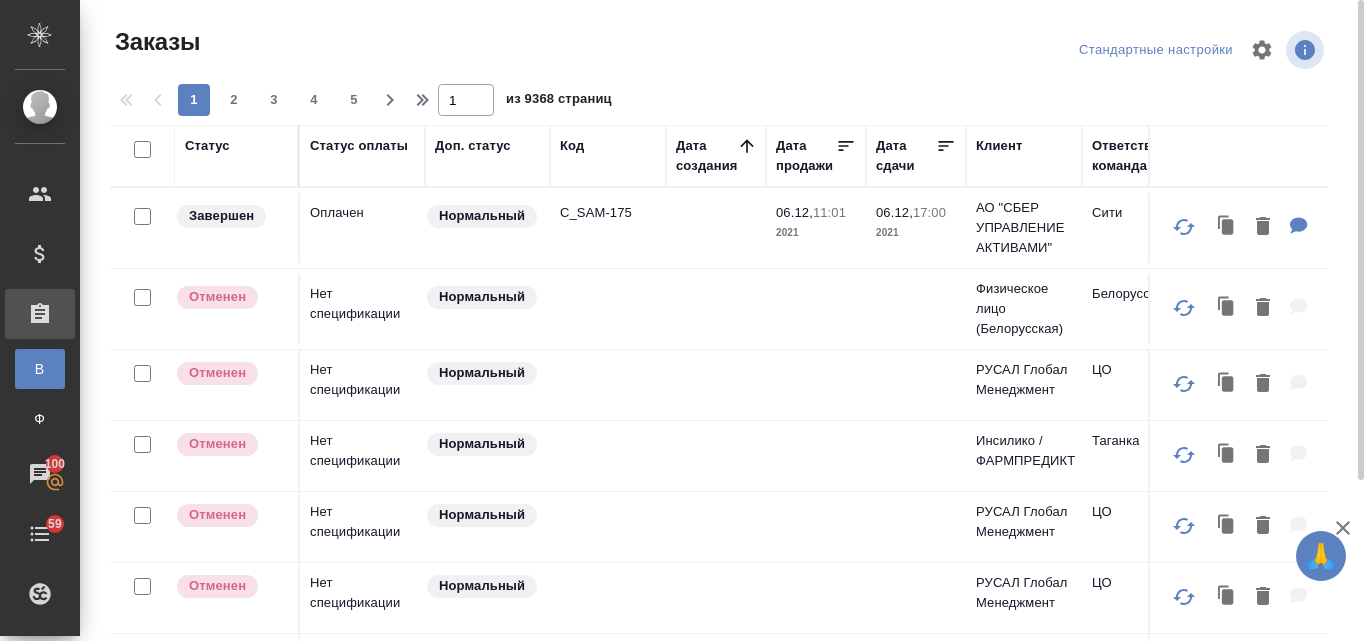 click on "Дата создания" at bounding box center [706, 156] 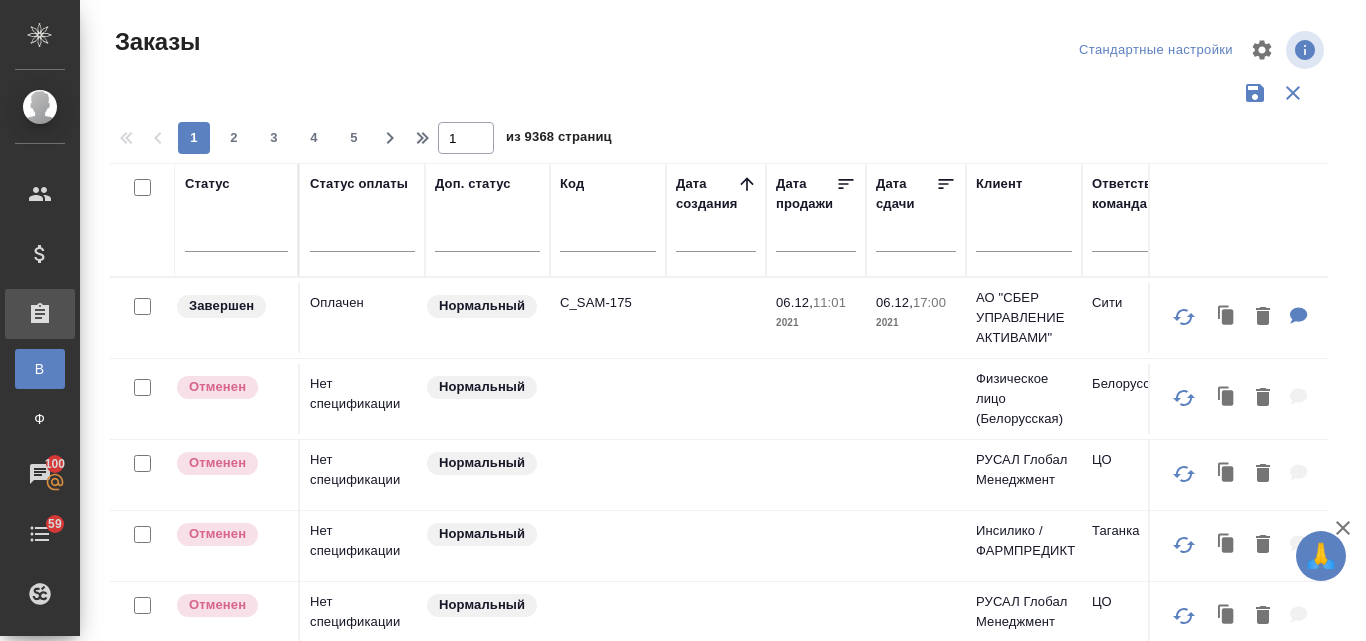 click 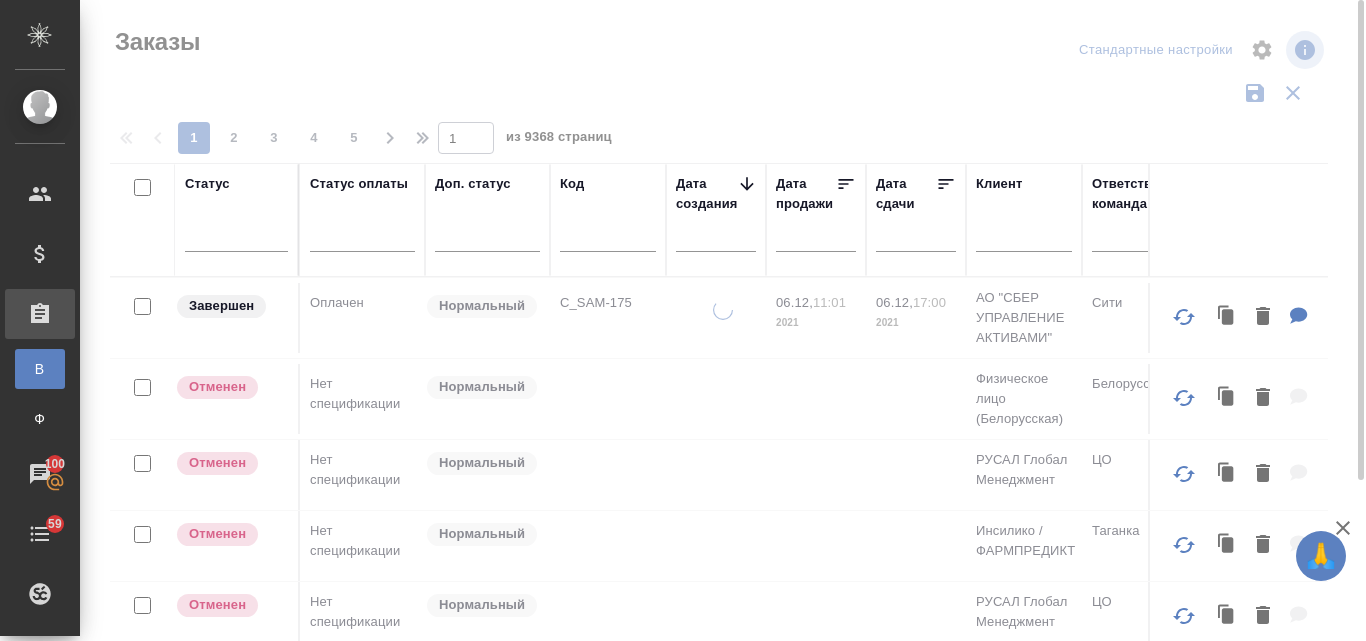 click at bounding box center [722, 236] 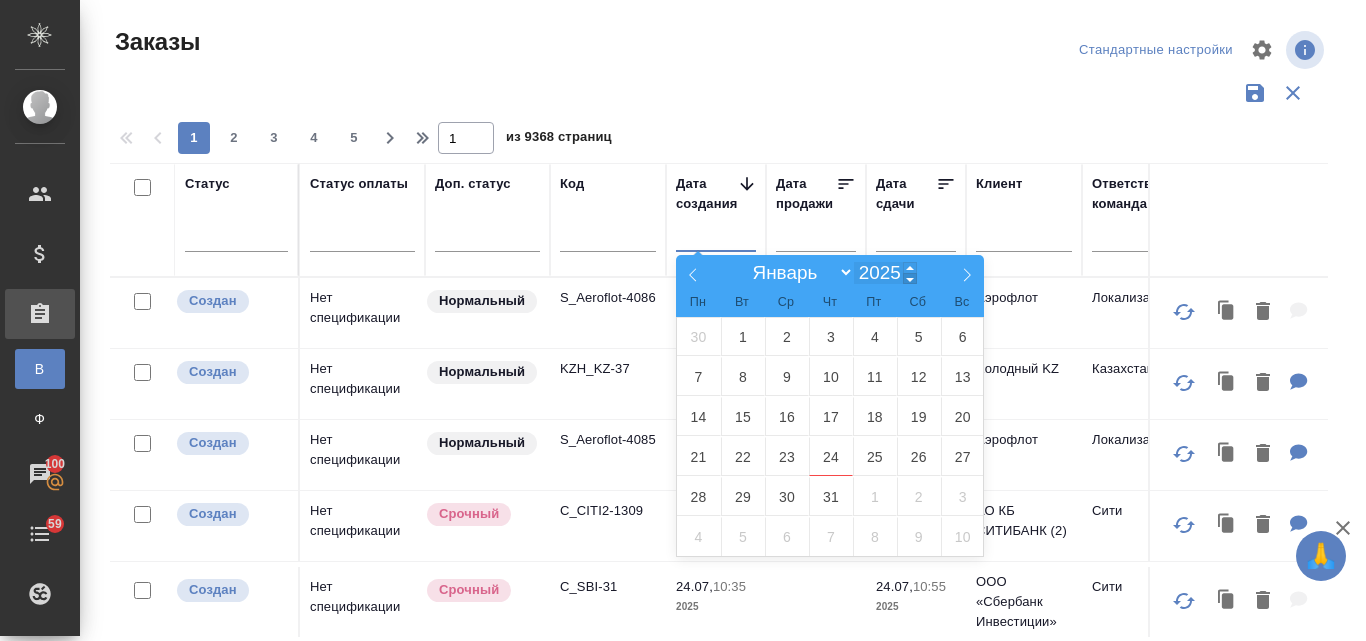 click at bounding box center [910, 278] 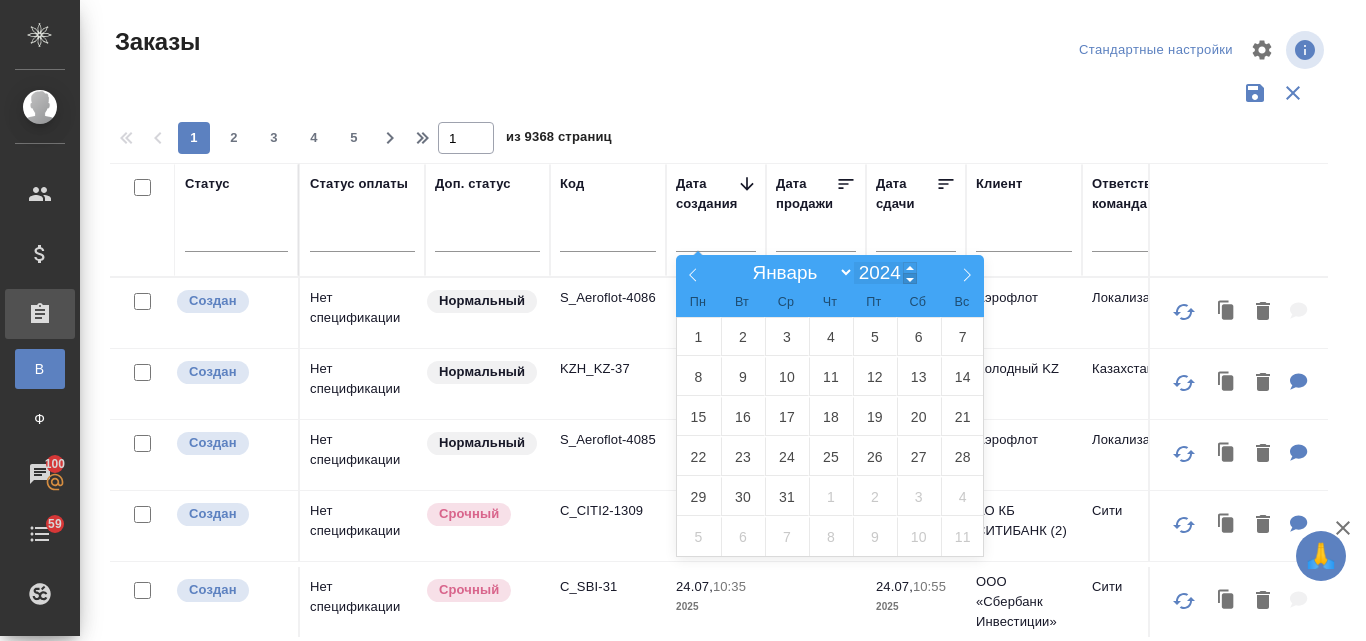 click at bounding box center [910, 278] 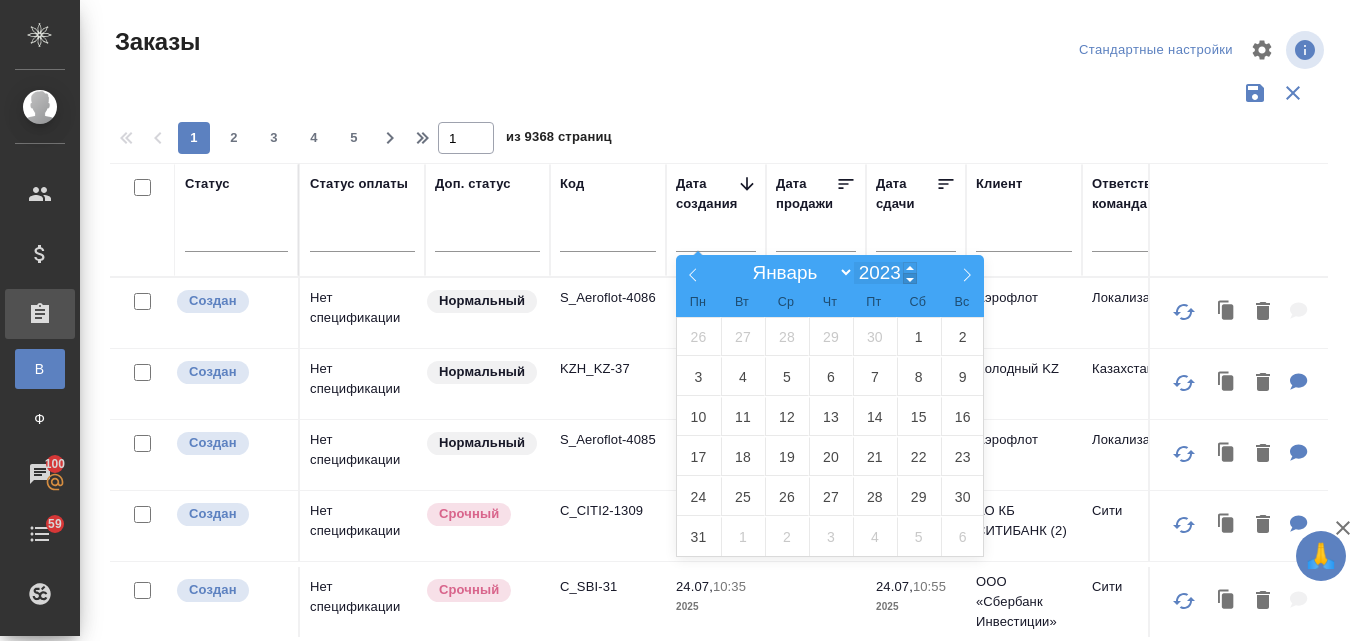 click at bounding box center [910, 278] 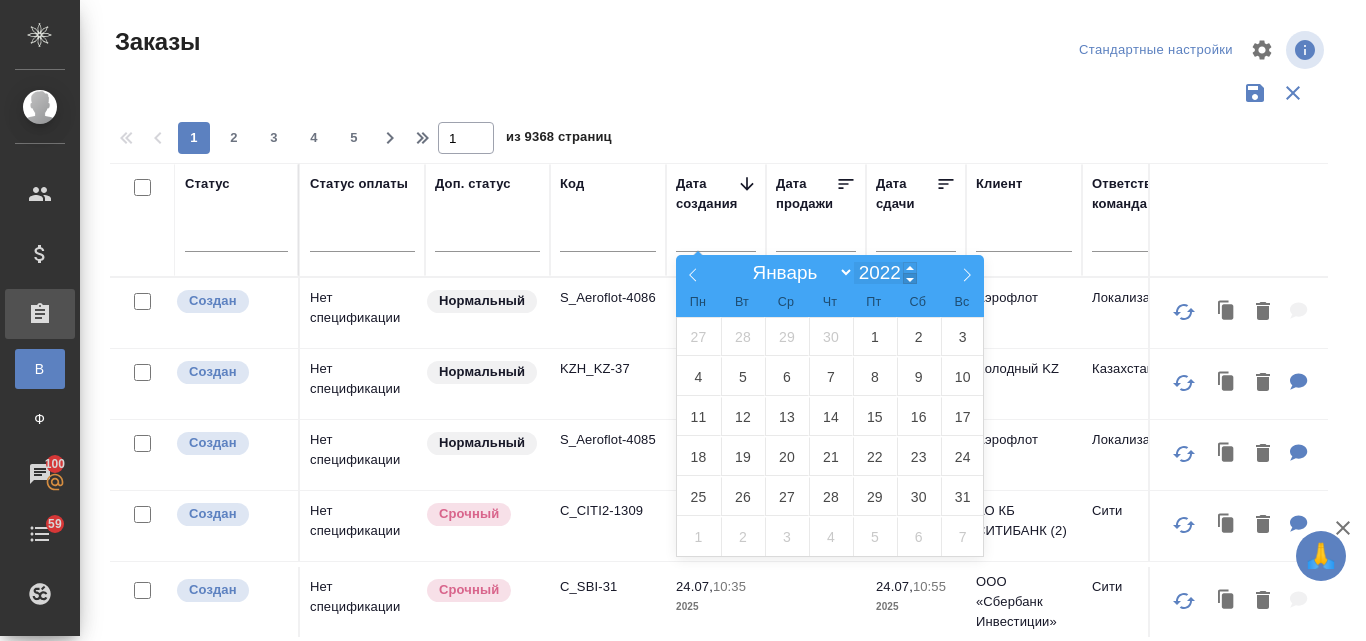 click at bounding box center [910, 278] 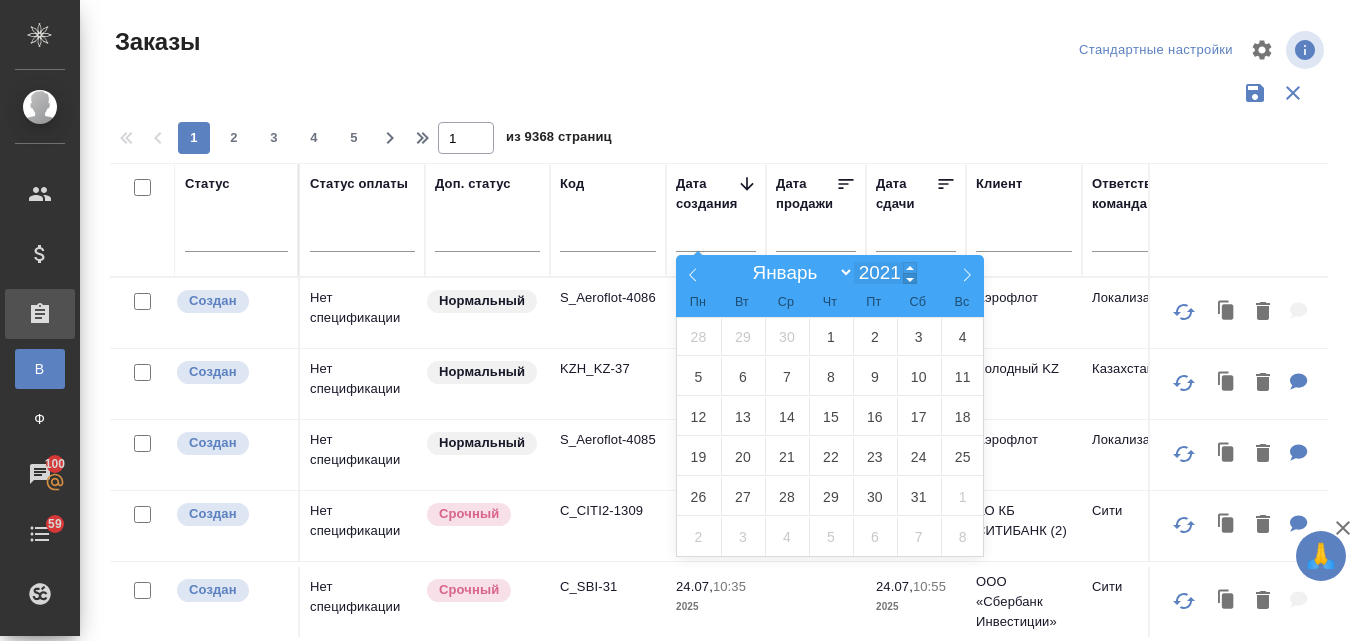 click at bounding box center [910, 278] 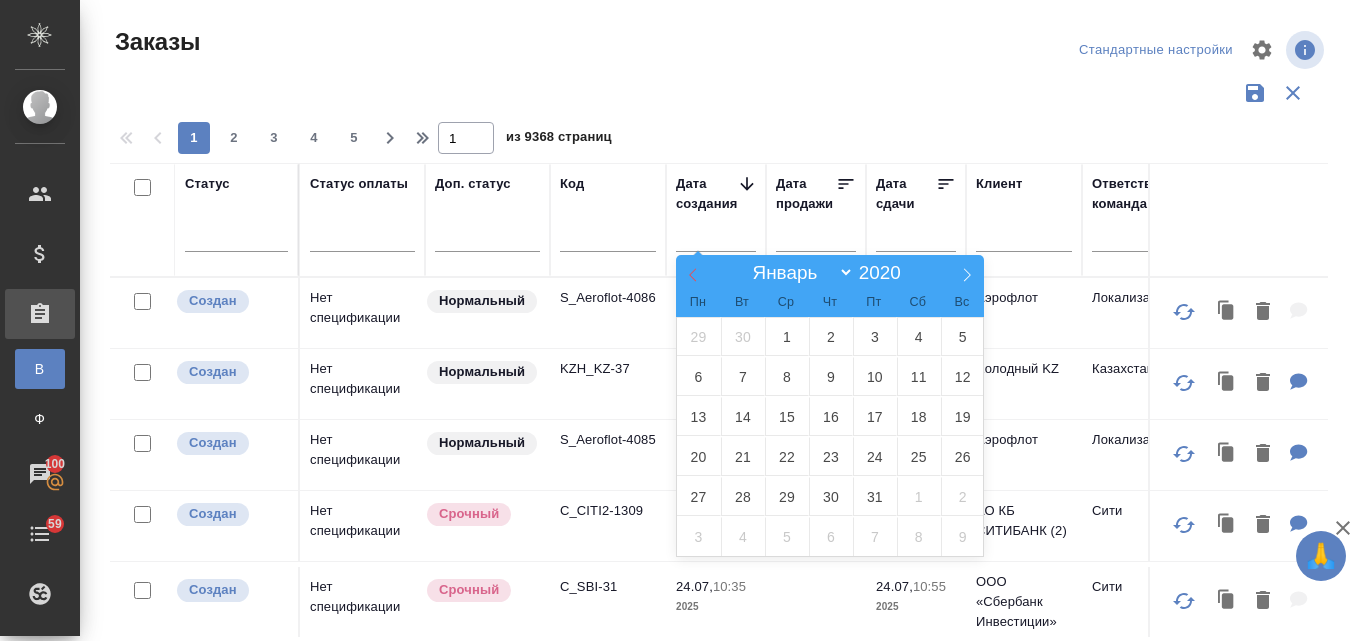 click 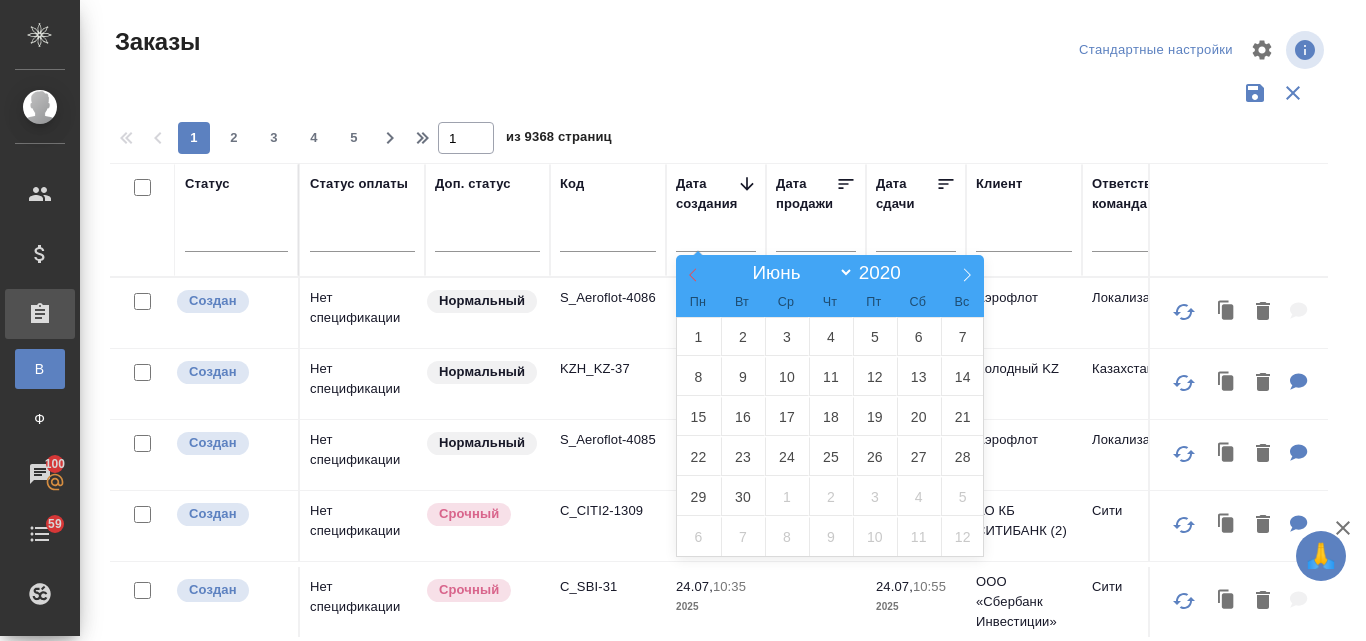 click 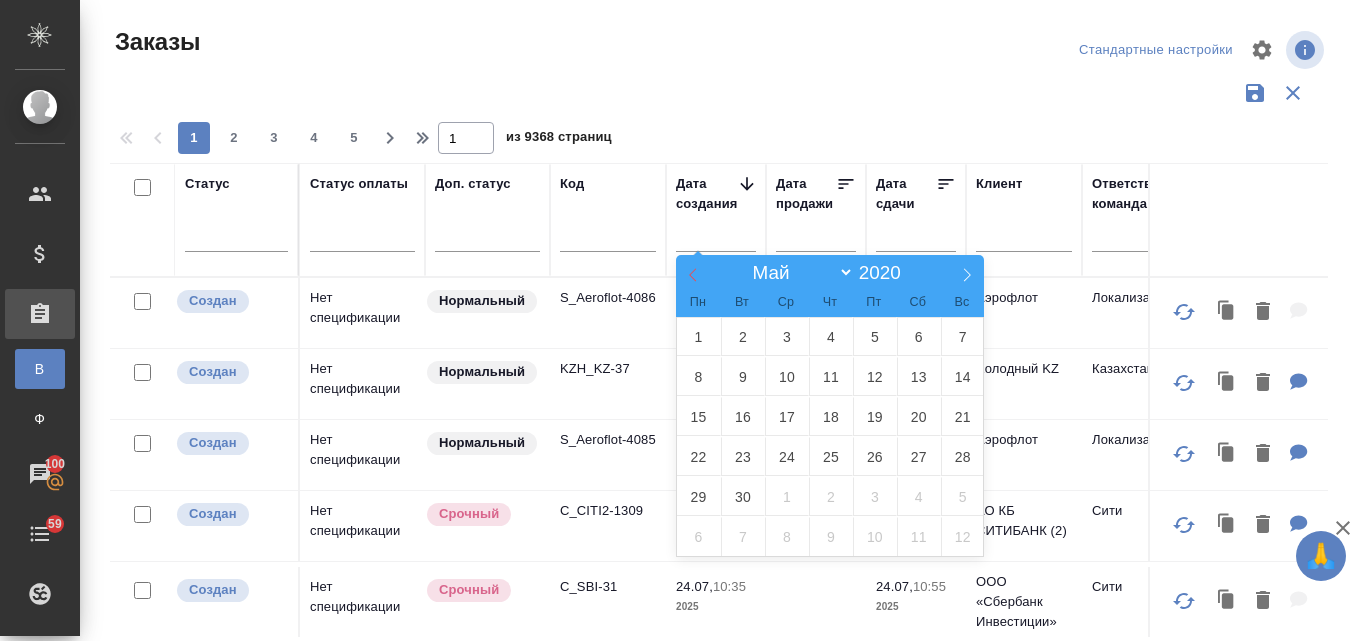 click 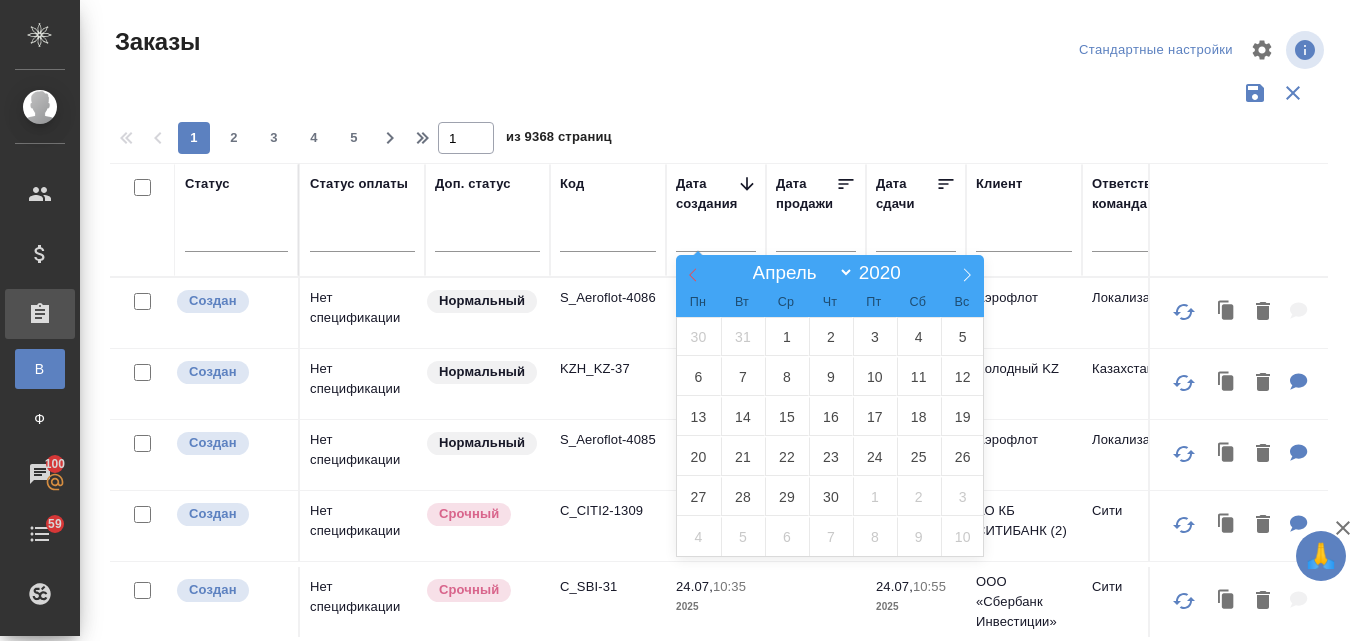 click 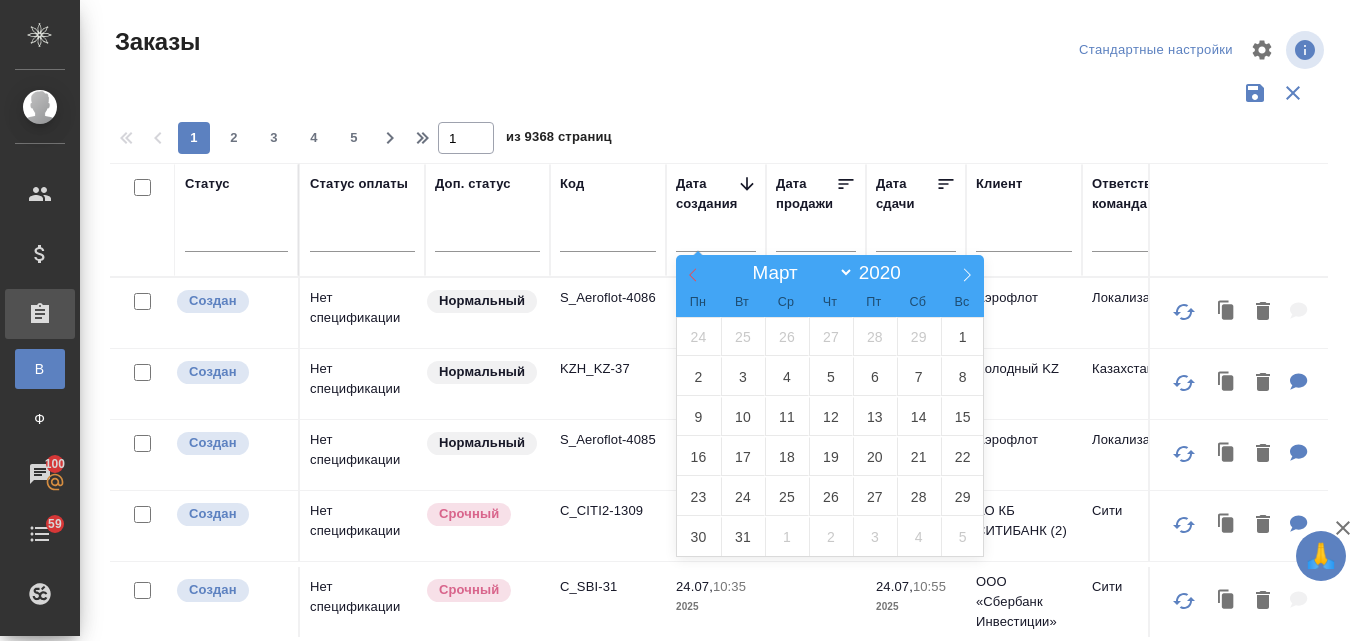 click 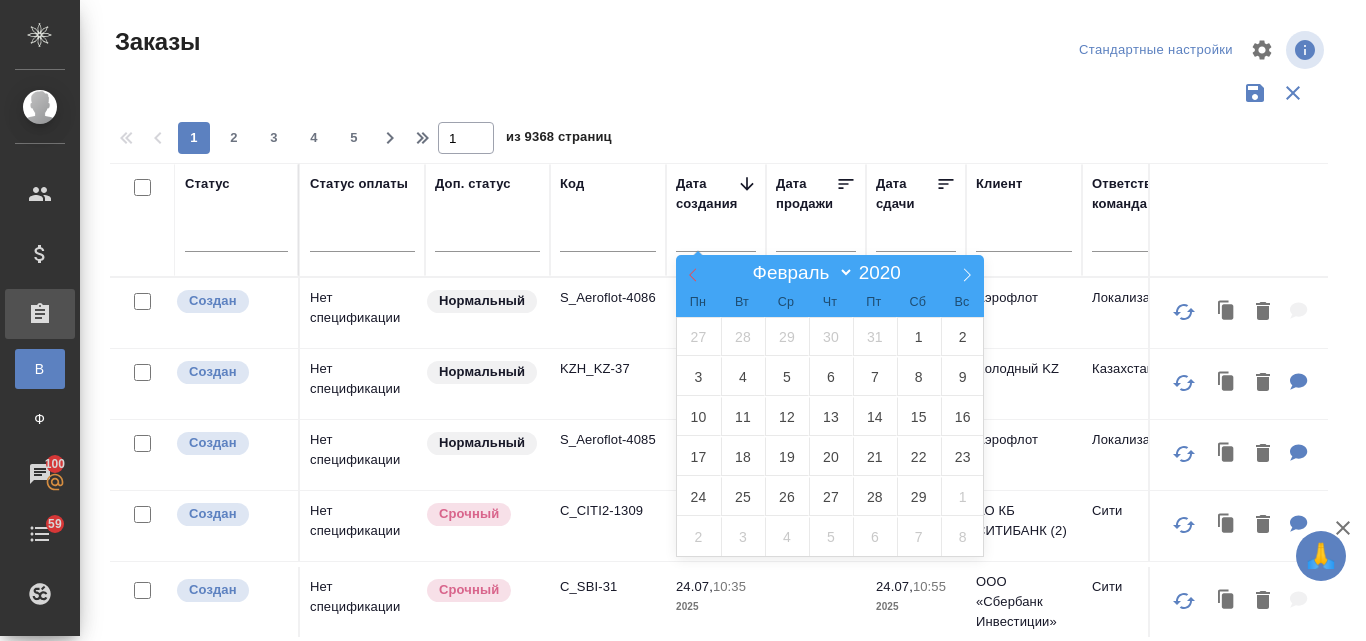 click 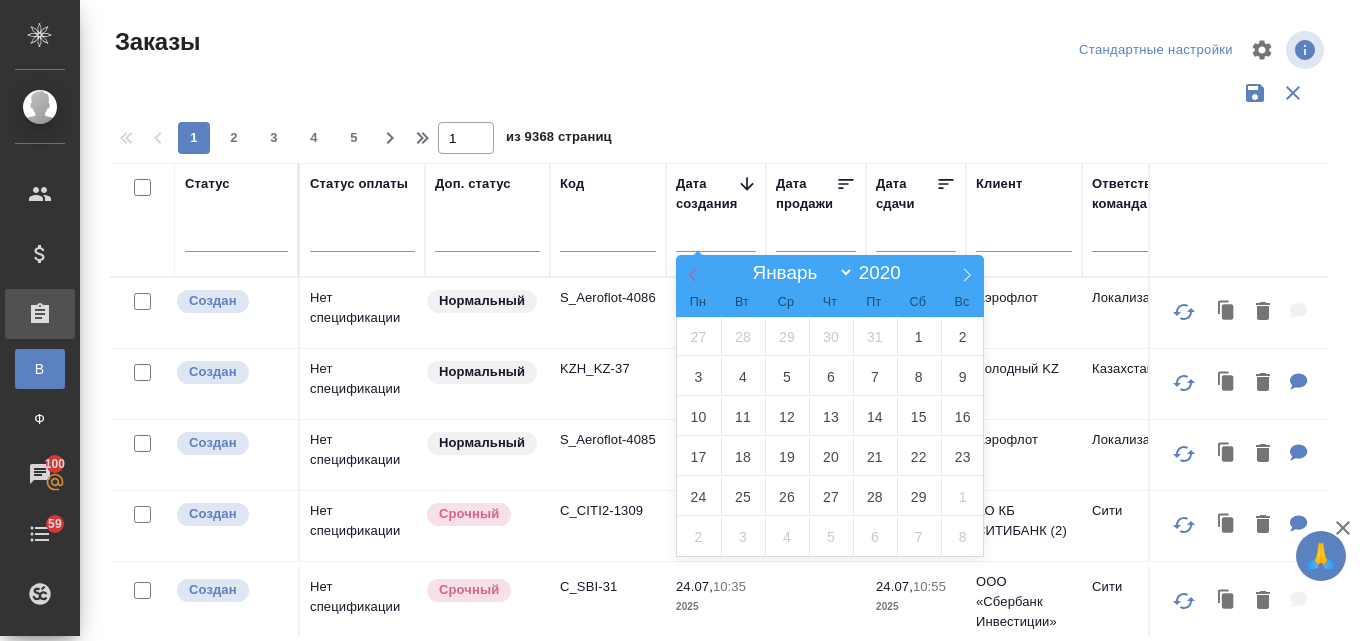 click 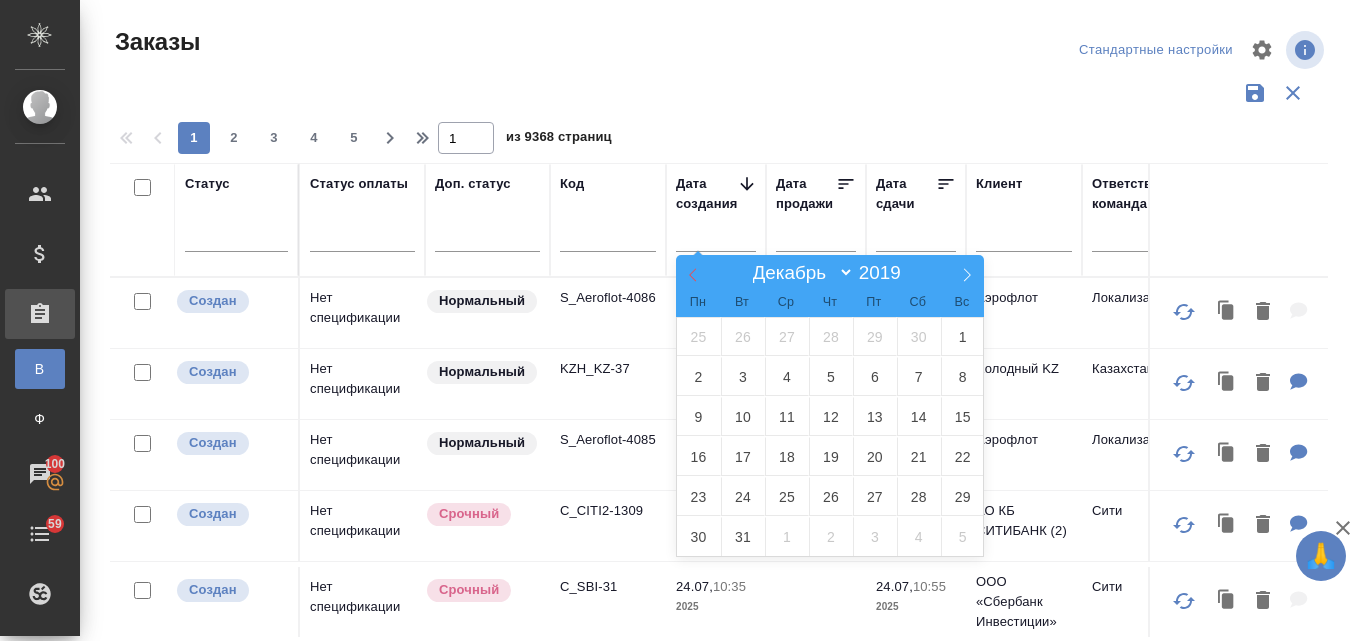 click 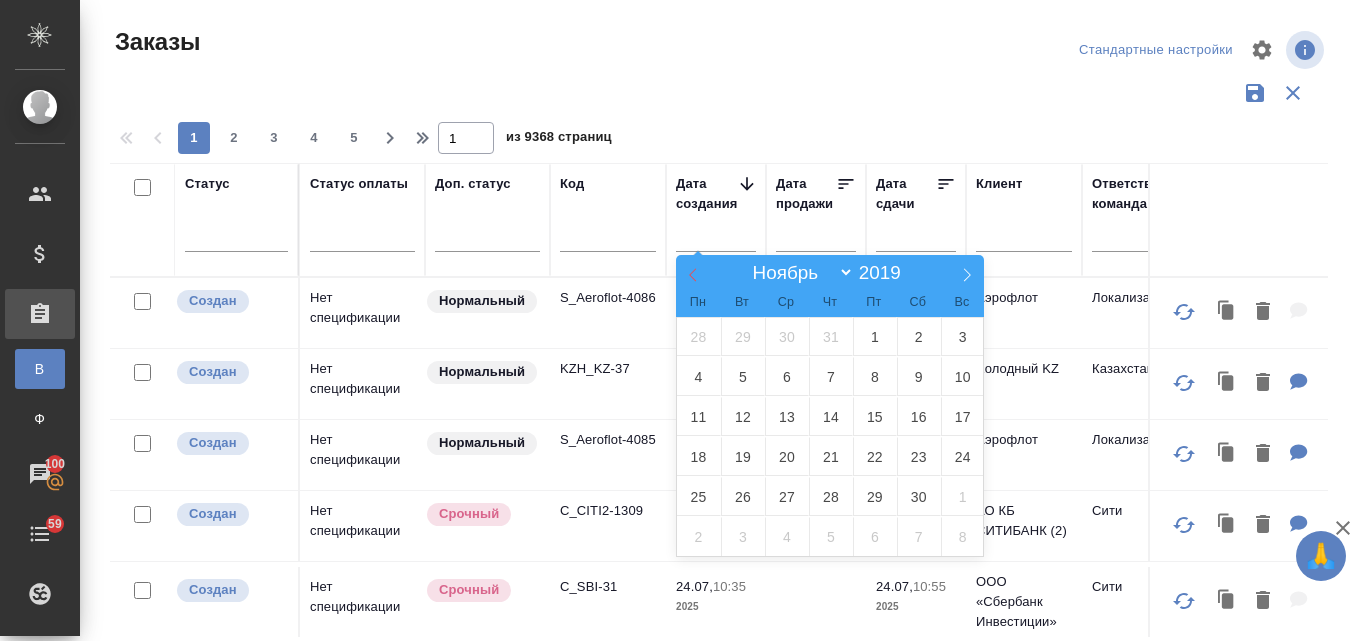 click 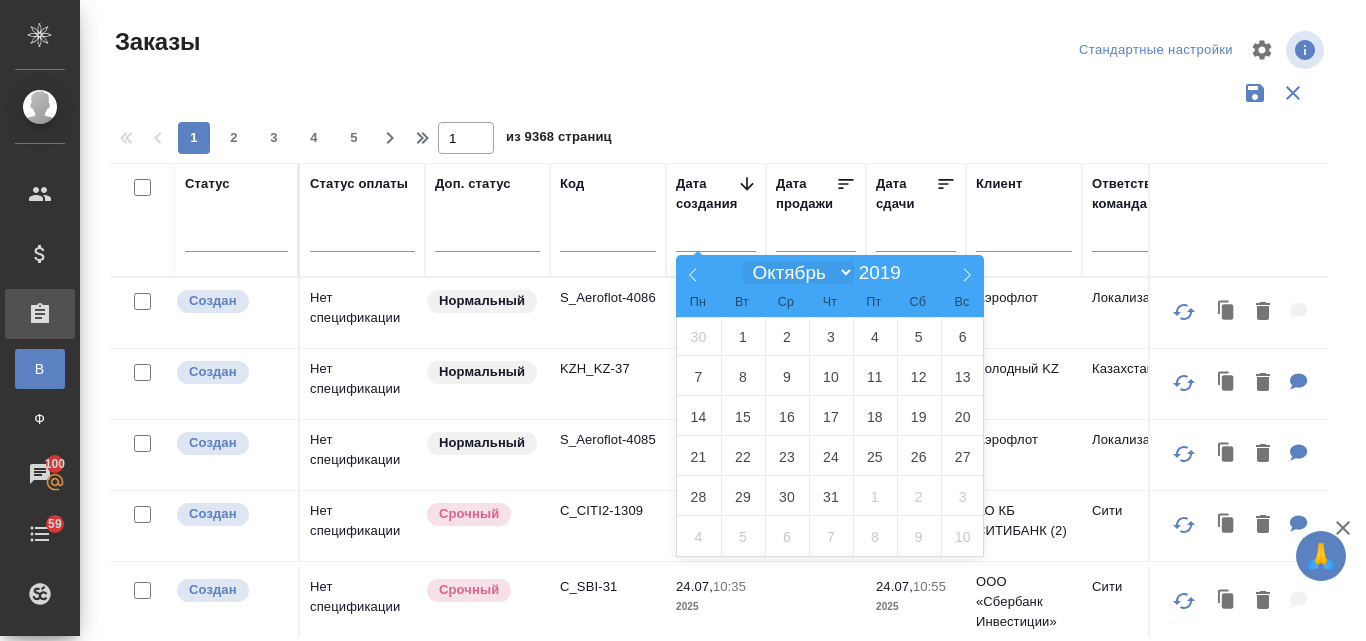 click on "[PERSON_NAME] Март Апрель Май Июнь [PERSON_NAME] Сентябрь Октябрь Ноябрь Декабрь" at bounding box center [798, 272] 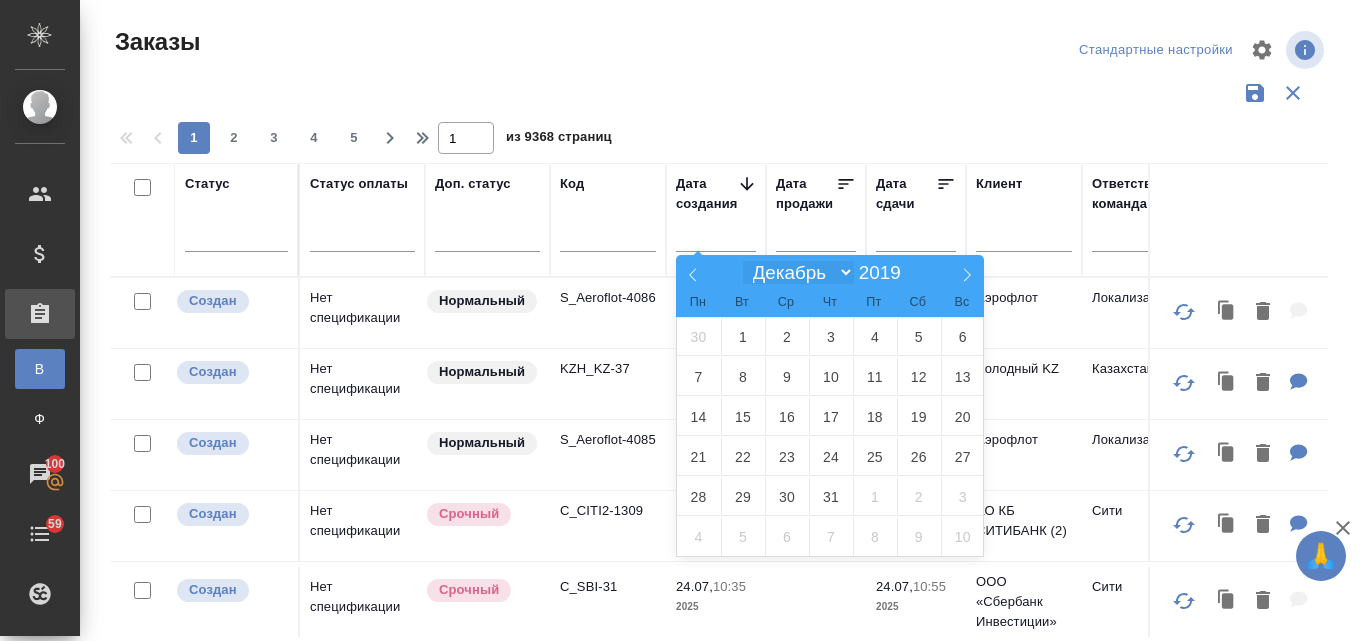 click on "[PERSON_NAME] Март Апрель Май Июнь [PERSON_NAME] Сентябрь Октябрь Ноябрь Декабрь" at bounding box center (798, 272) 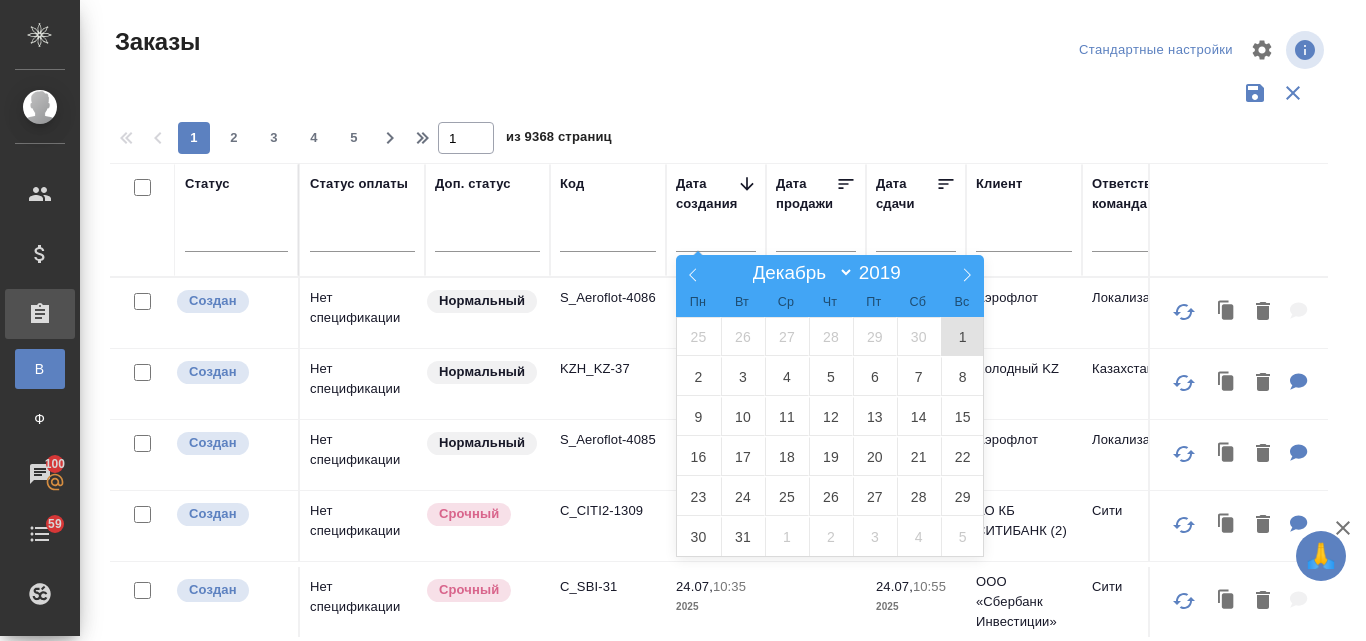 click on "1" at bounding box center (963, 336) 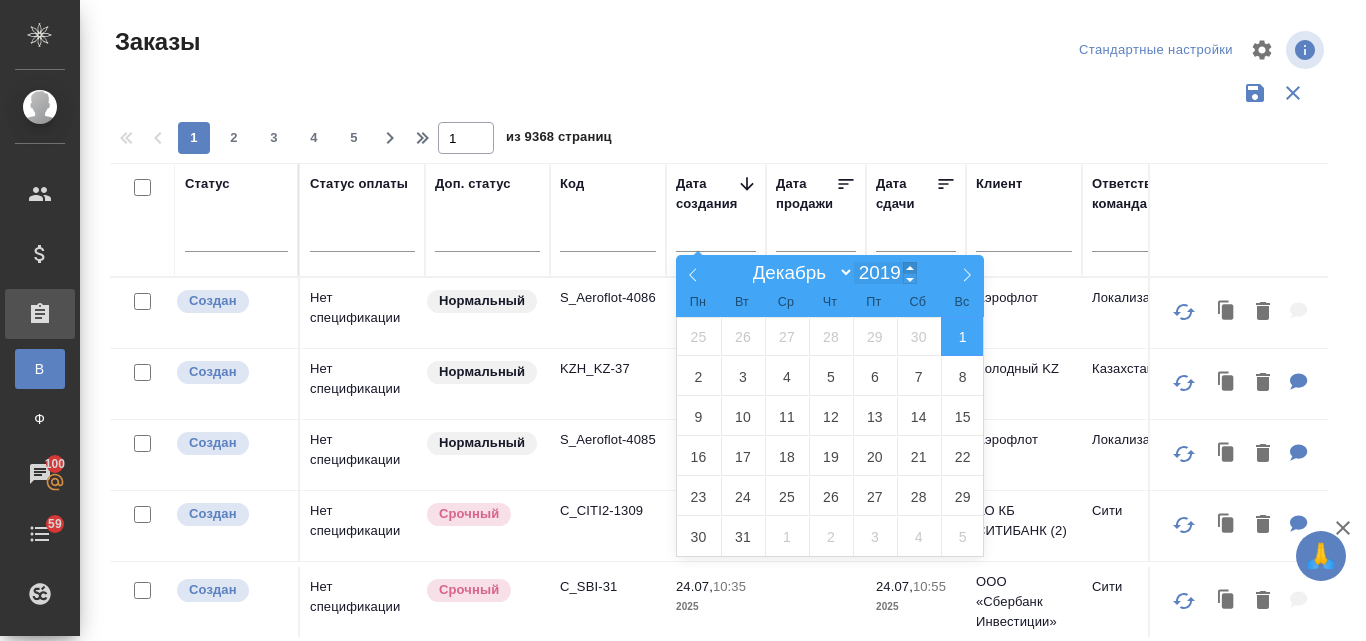 click at bounding box center (910, 267) 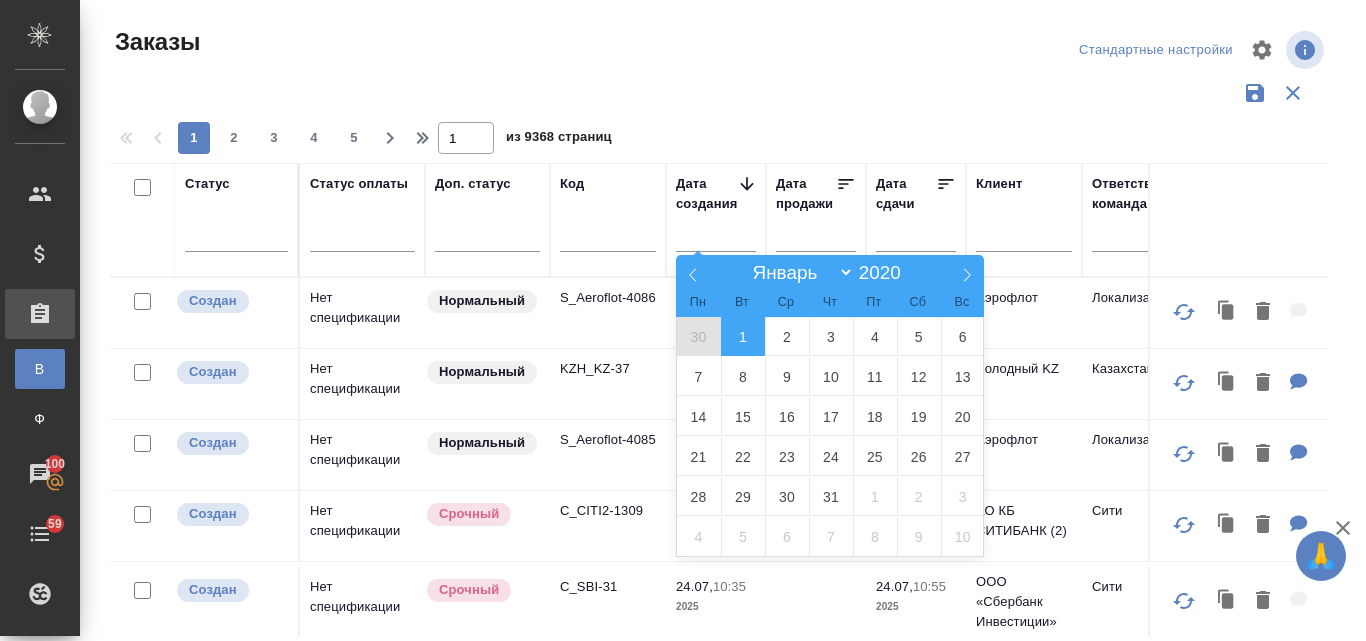 click on "1" at bounding box center (743, 336) 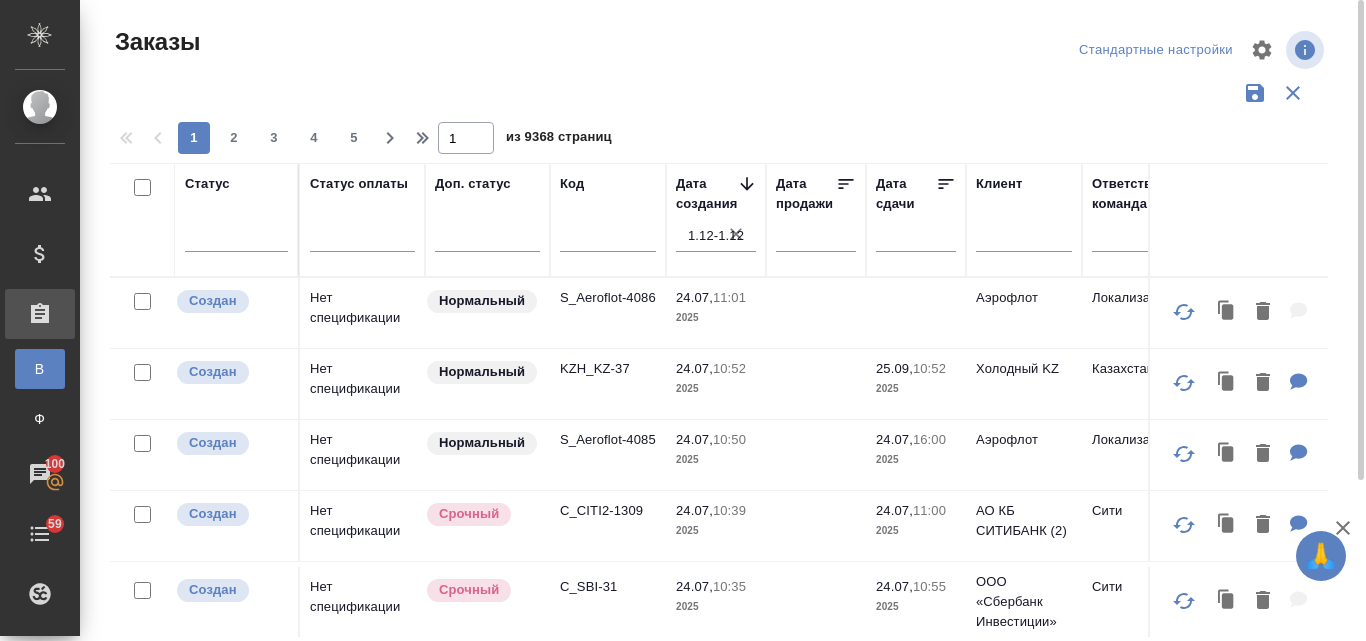 click at bounding box center (822, 236) 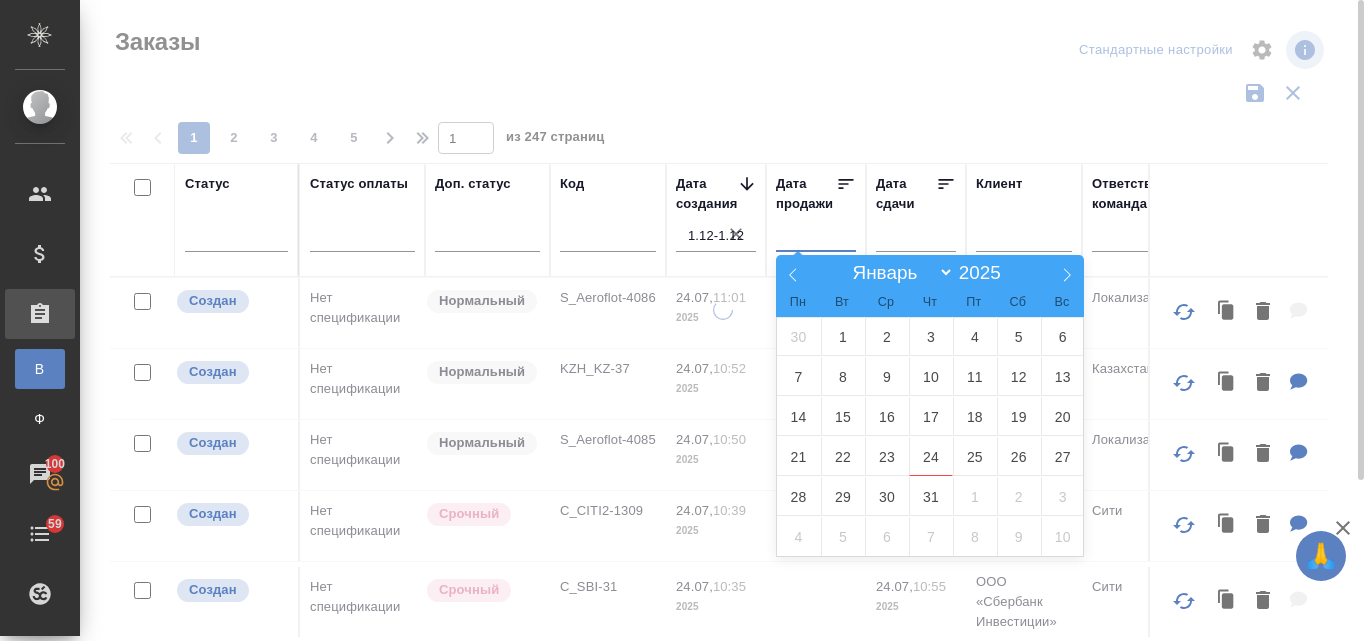 click on "Статус" at bounding box center (207, 184) 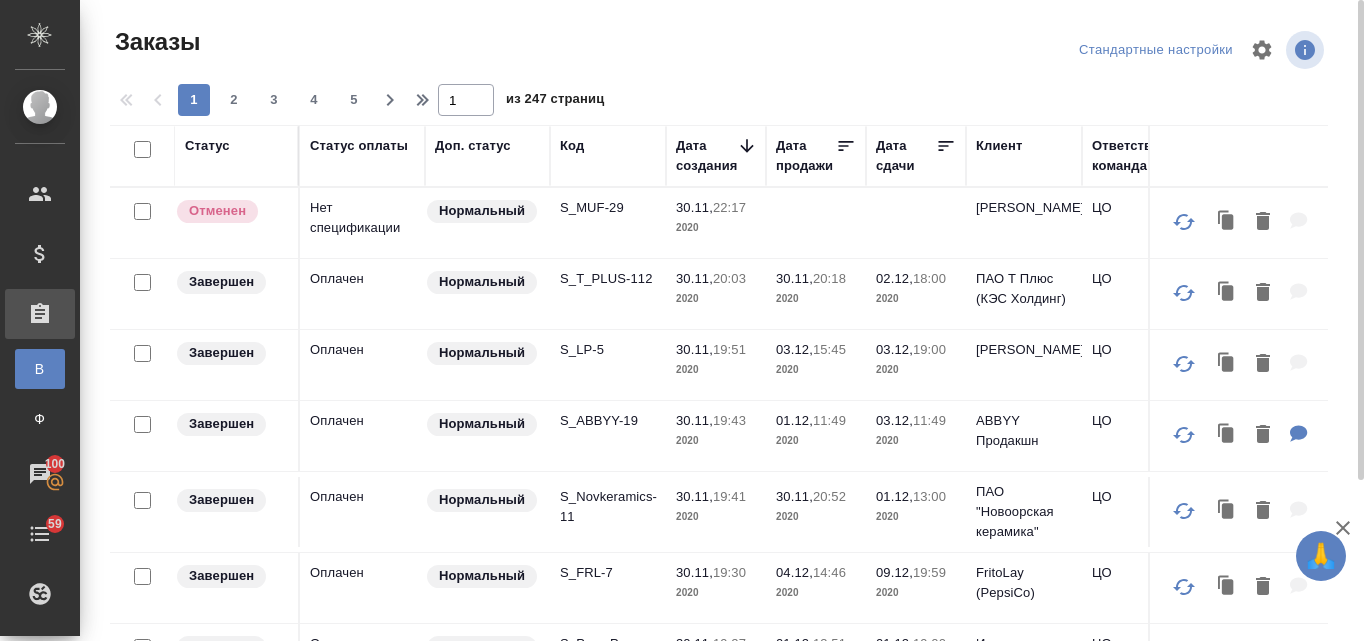 click on "Отменен" at bounding box center [237, 223] 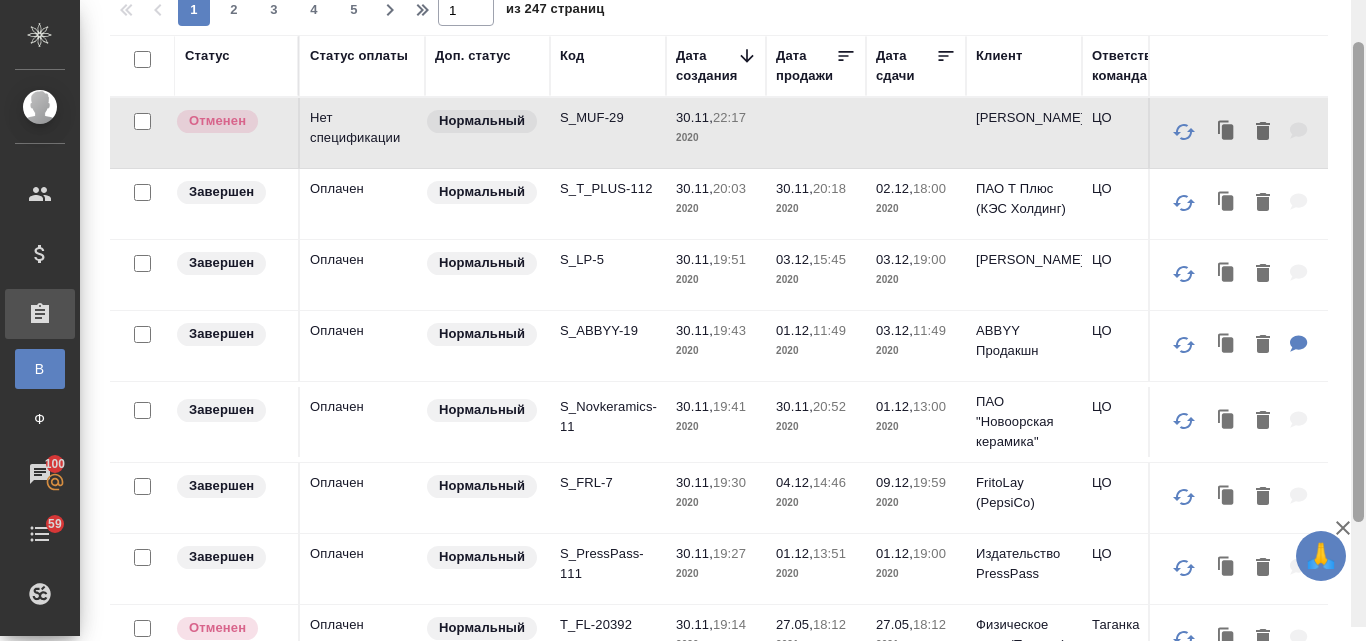 scroll, scrollTop: 0, scrollLeft: 0, axis: both 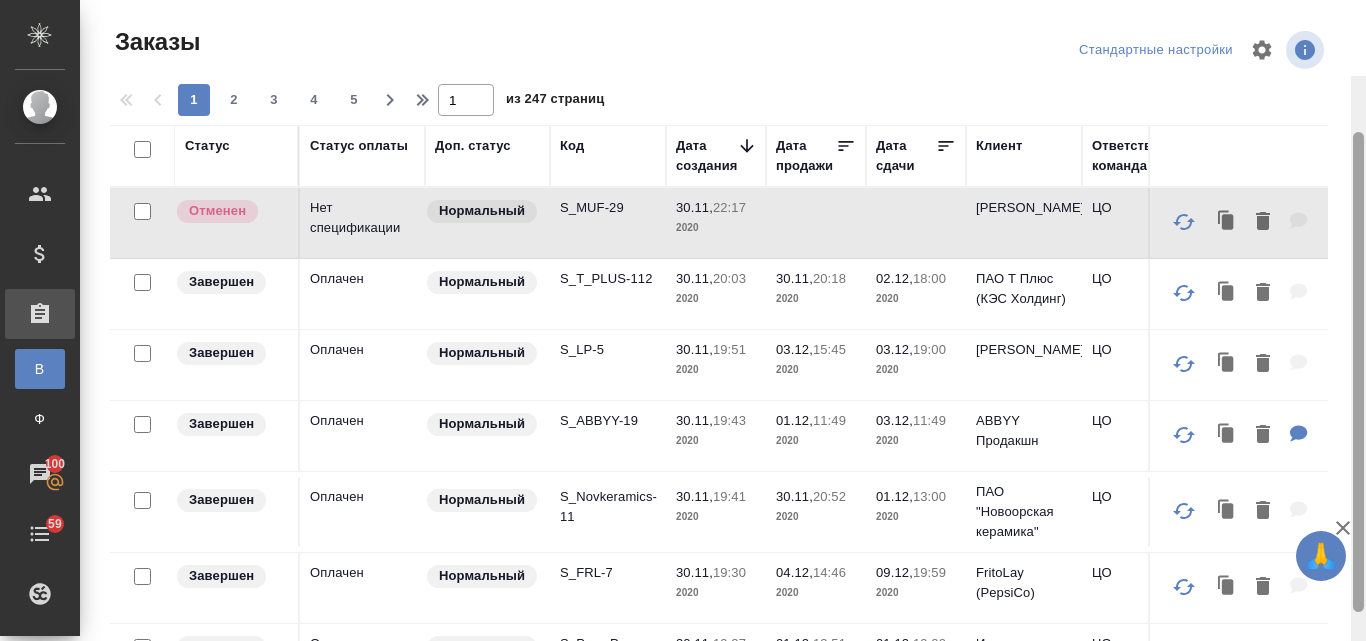 drag, startPoint x: 1343, startPoint y: 201, endPoint x: 1358, endPoint y: 93, distance: 109.03669 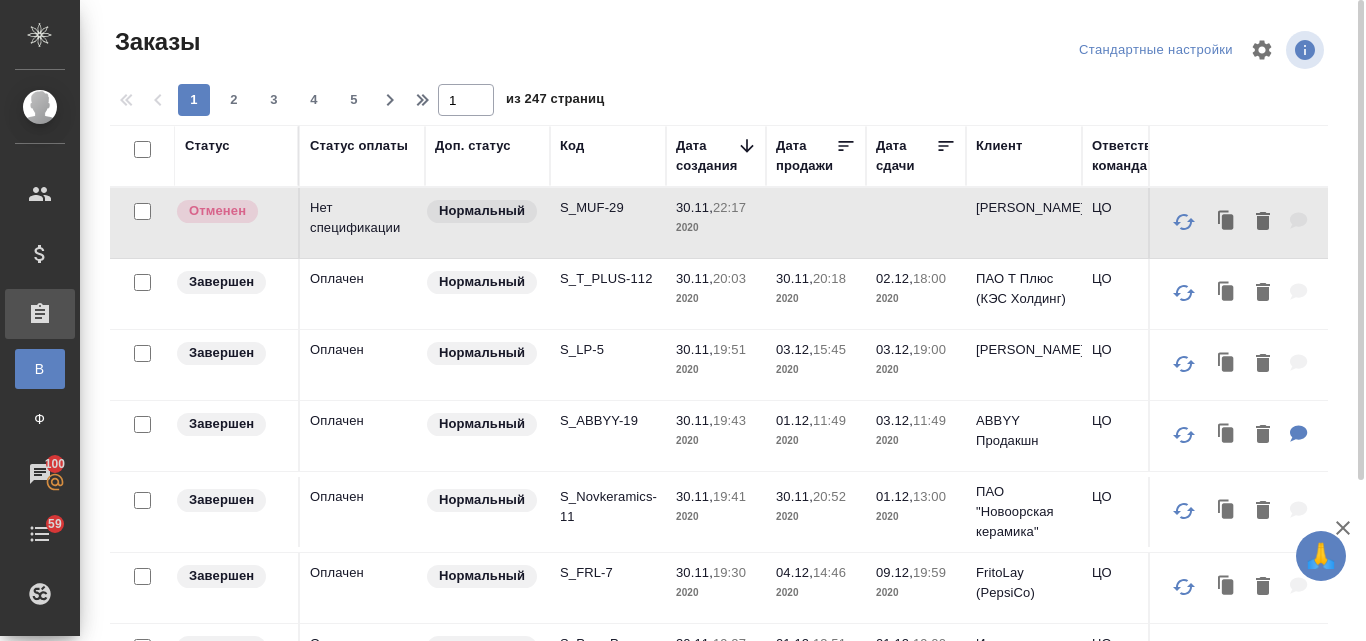 click on "Ответственная команда" at bounding box center [1141, 156] 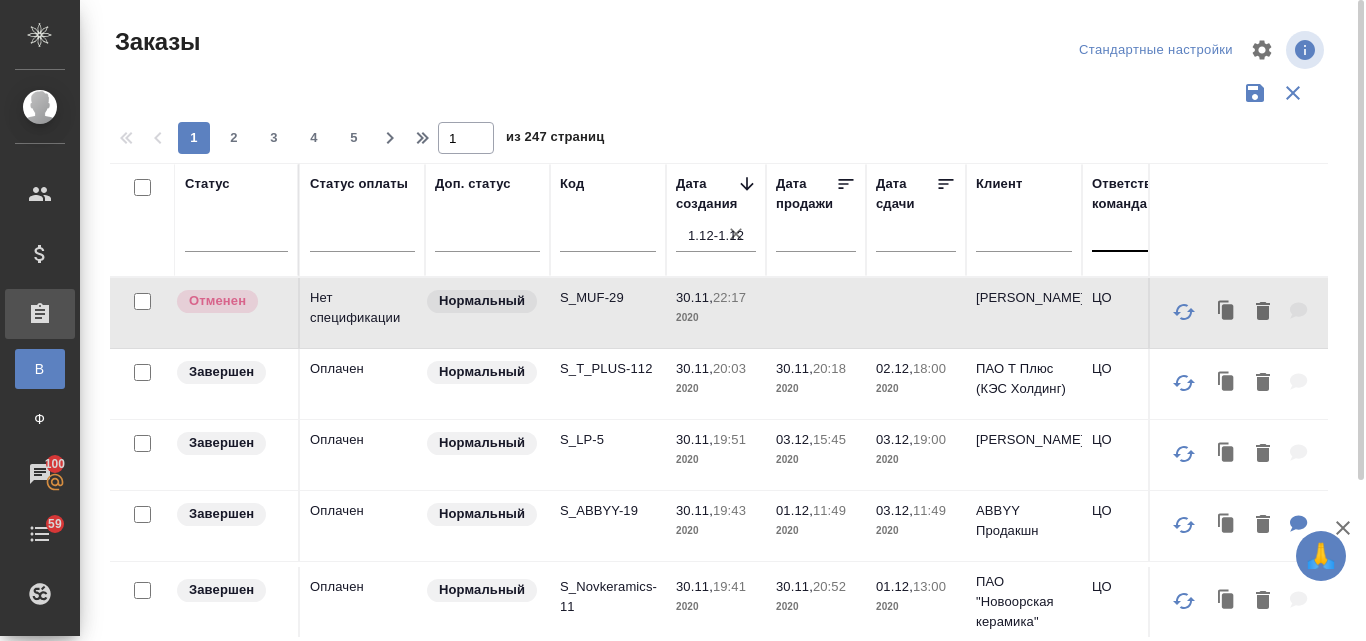 click at bounding box center [1140, 231] 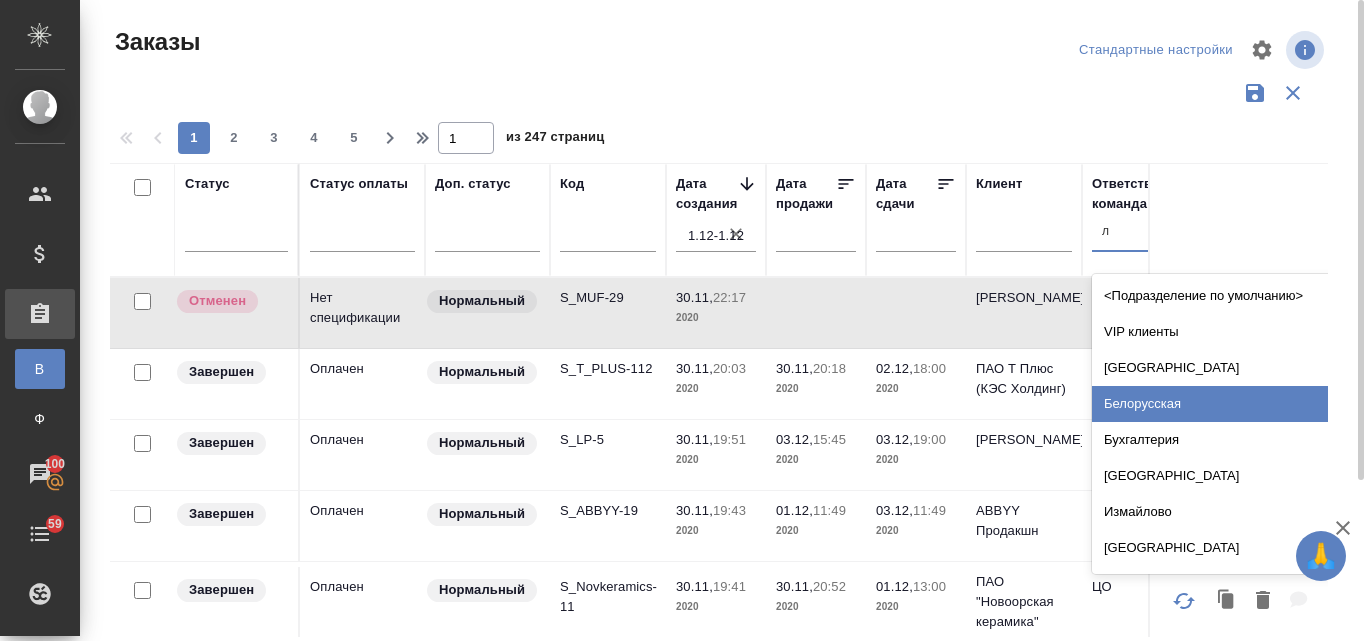 type on "ло" 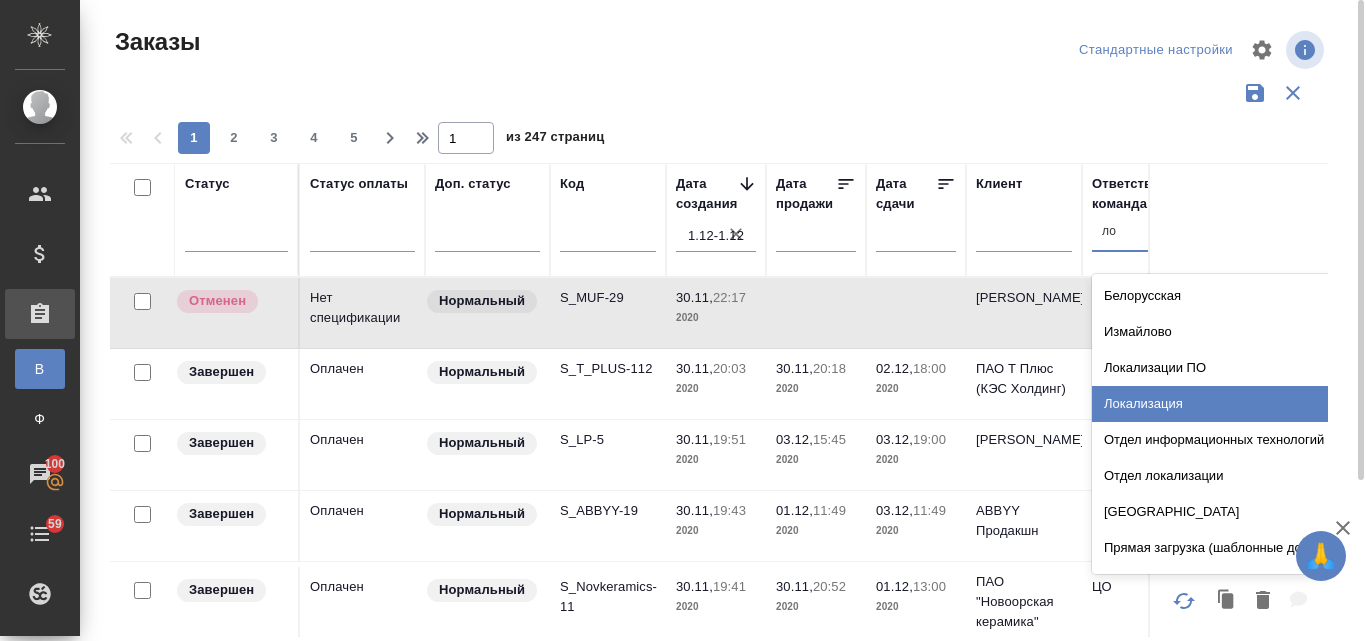 click on "Локализация" at bounding box center (1242, 404) 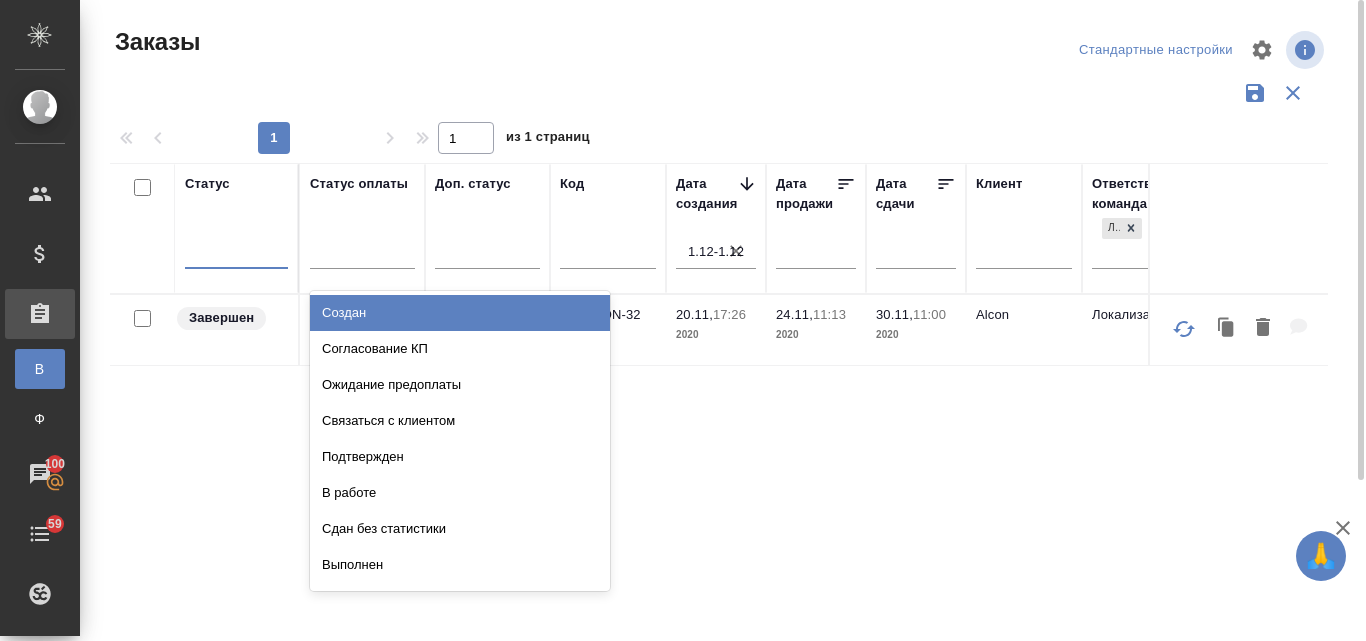 click at bounding box center (236, 248) 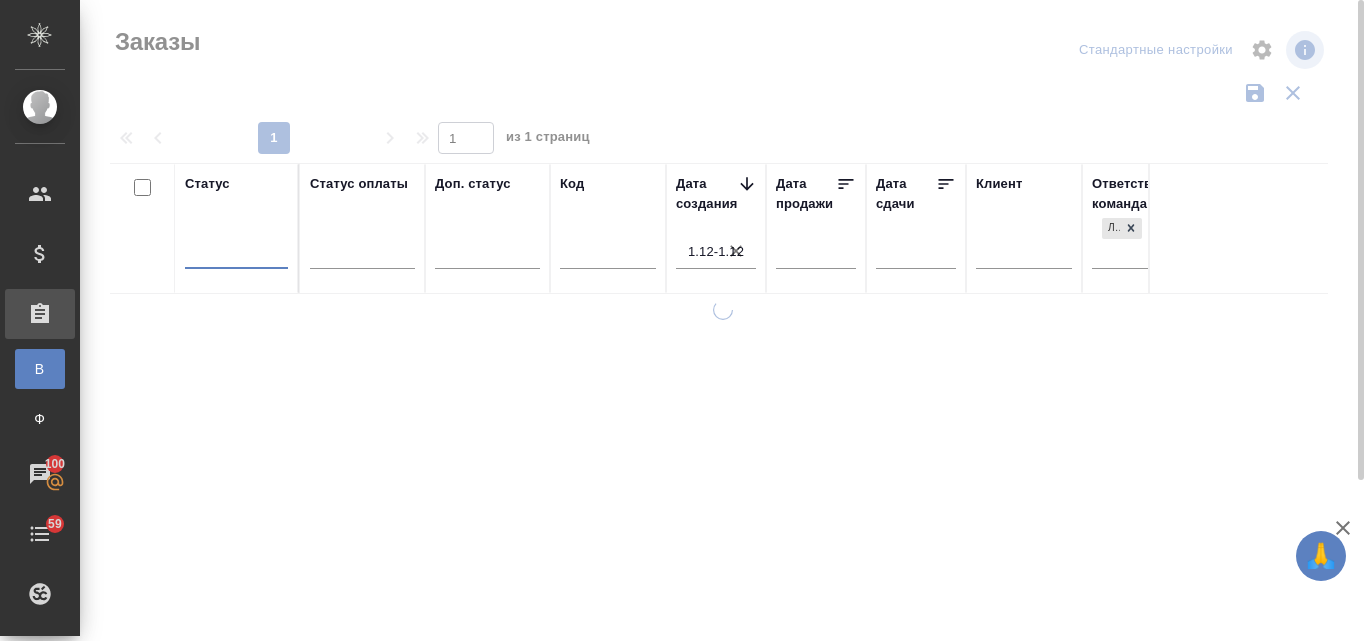 click at bounding box center (236, 248) 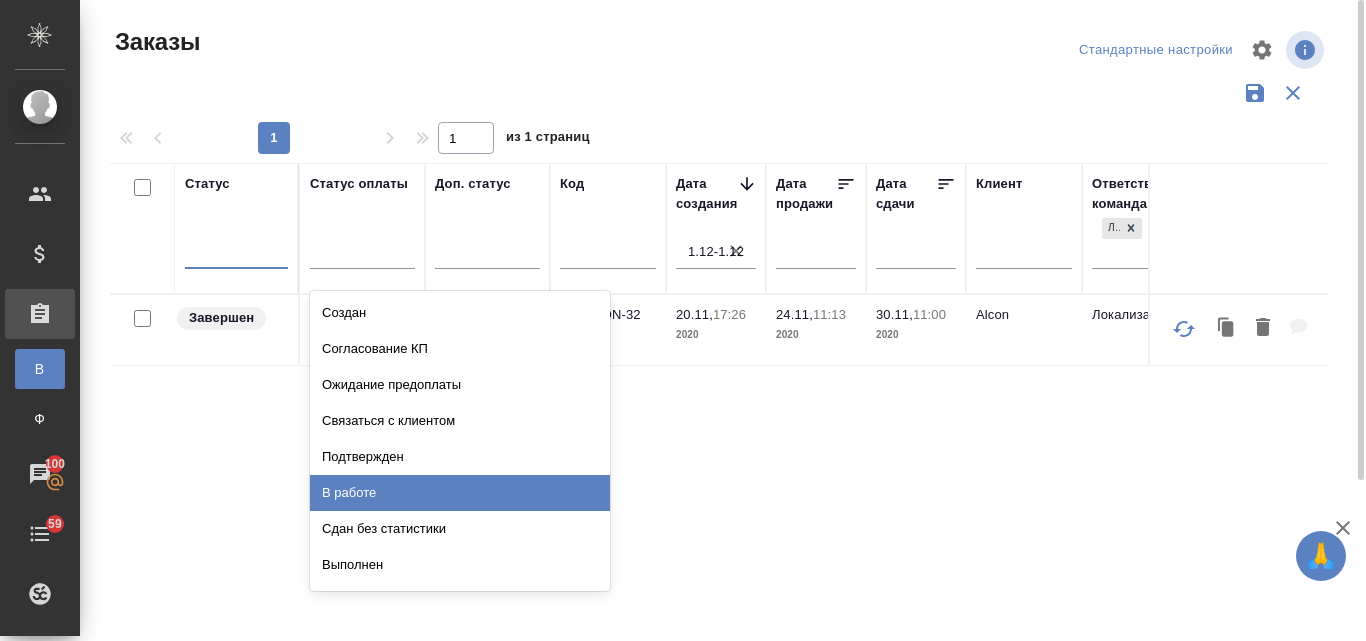 click on "В работе" at bounding box center [460, 493] 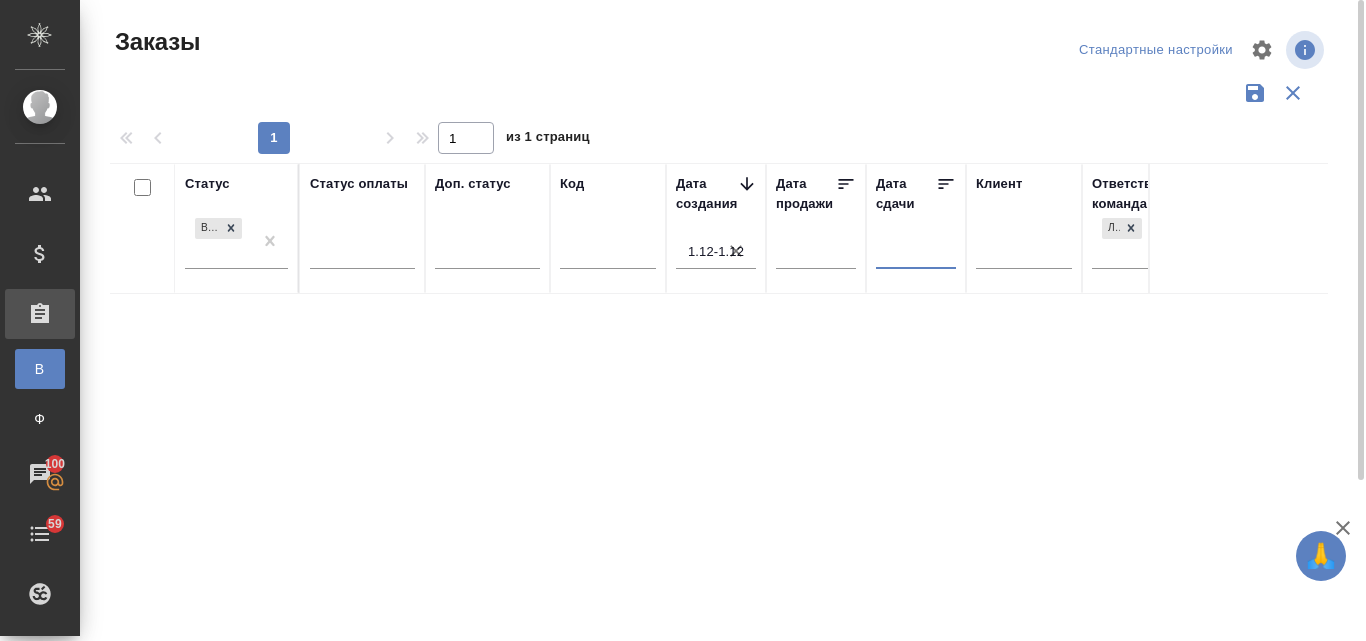 click at bounding box center [922, 252] 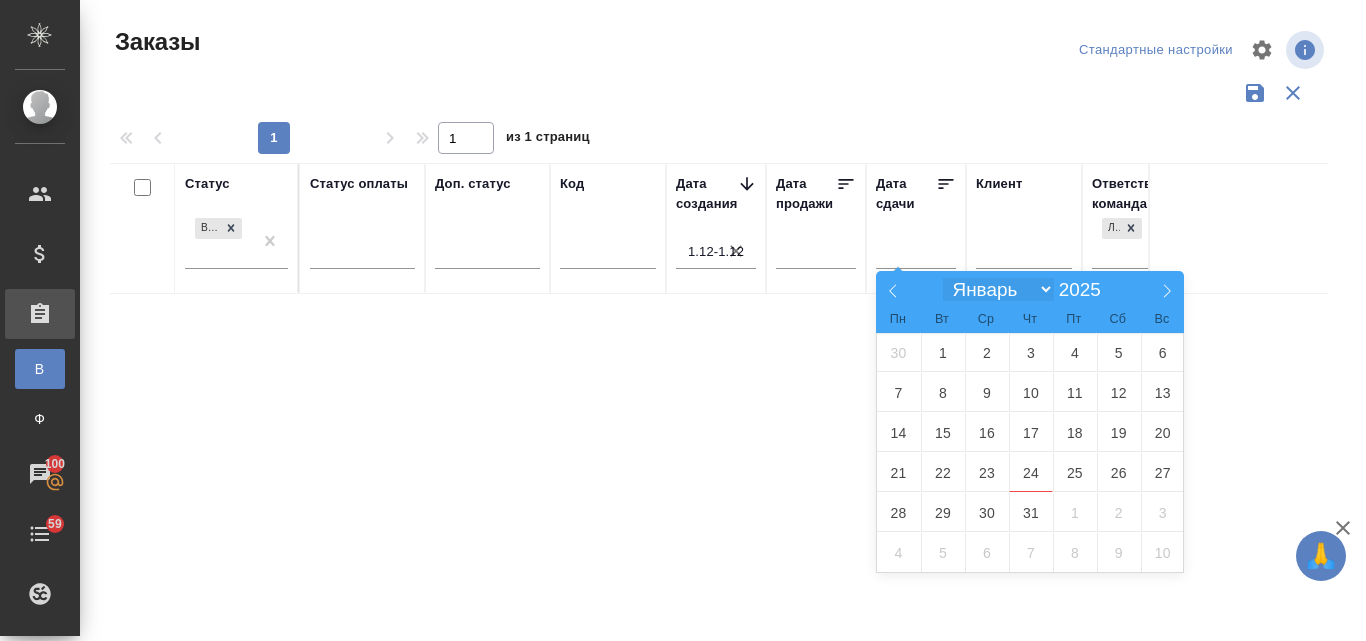 click on "[PERSON_NAME] Март Апрель Май Июнь [PERSON_NAME] Сентябрь Октябрь Ноябрь Декабрь" at bounding box center [998, 289] 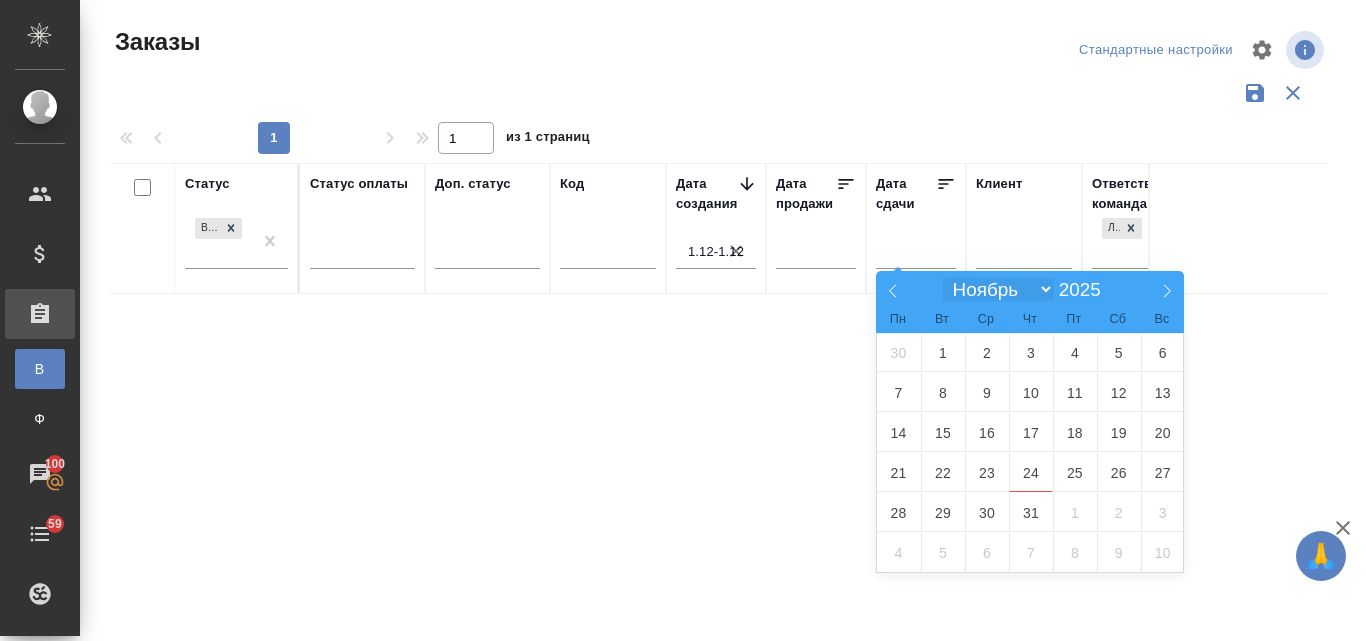 click on "[PERSON_NAME] Март Апрель Май Июнь [PERSON_NAME] Сентябрь Октябрь Ноябрь Декабрь" at bounding box center [998, 289] 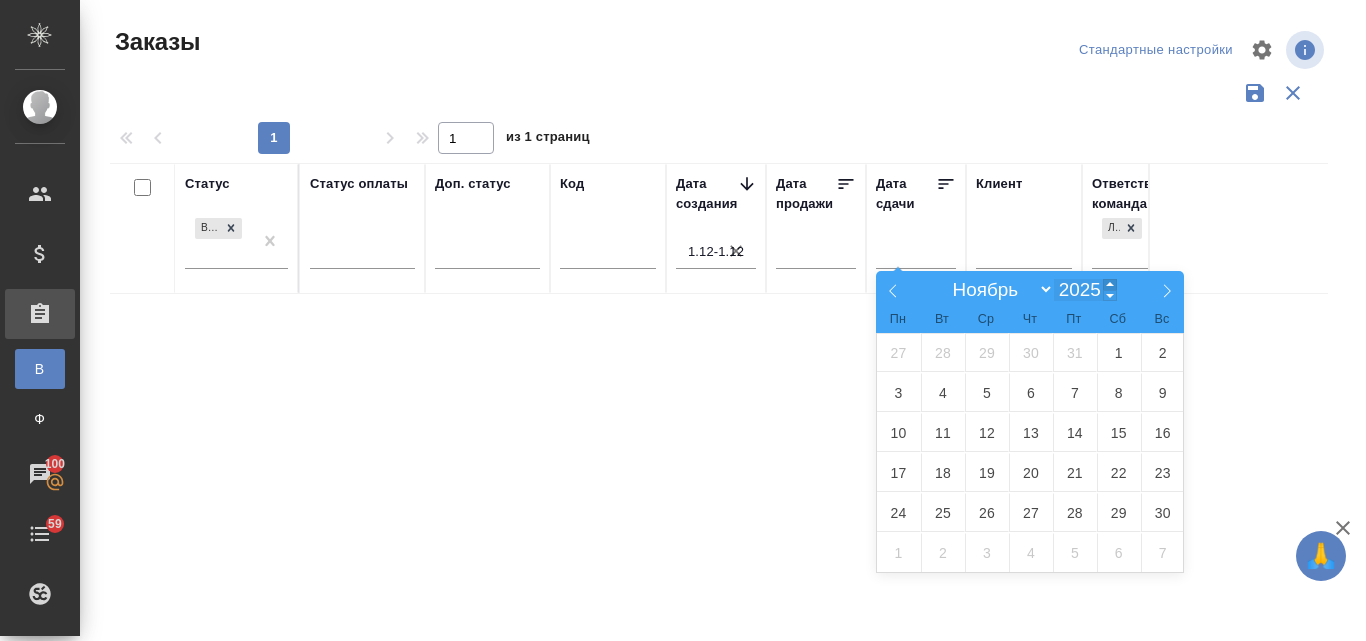 click at bounding box center (1110, 284) 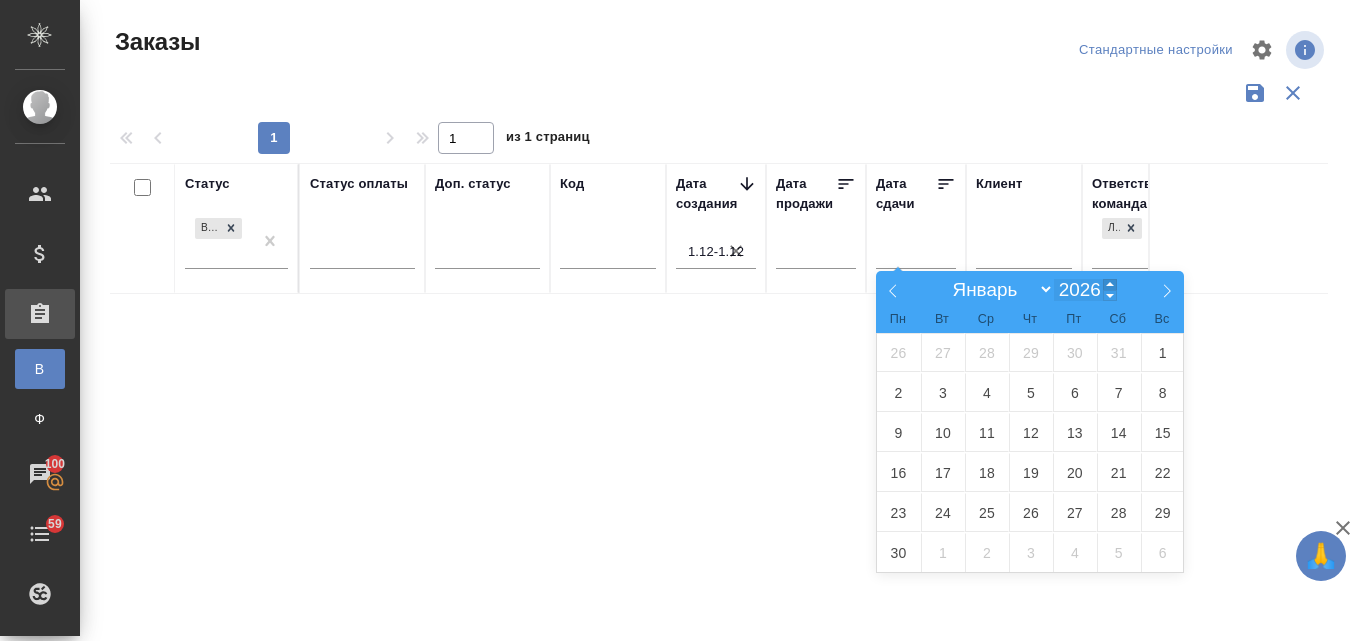 click at bounding box center [1110, 284] 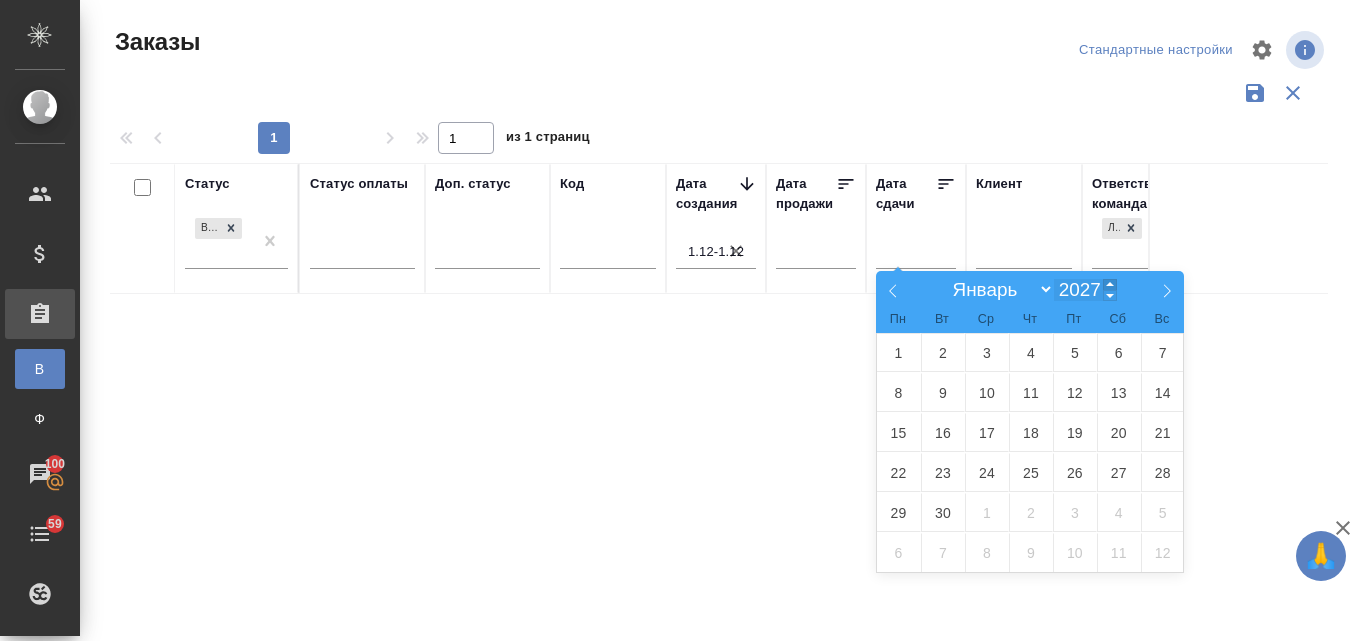 click at bounding box center [1110, 284] 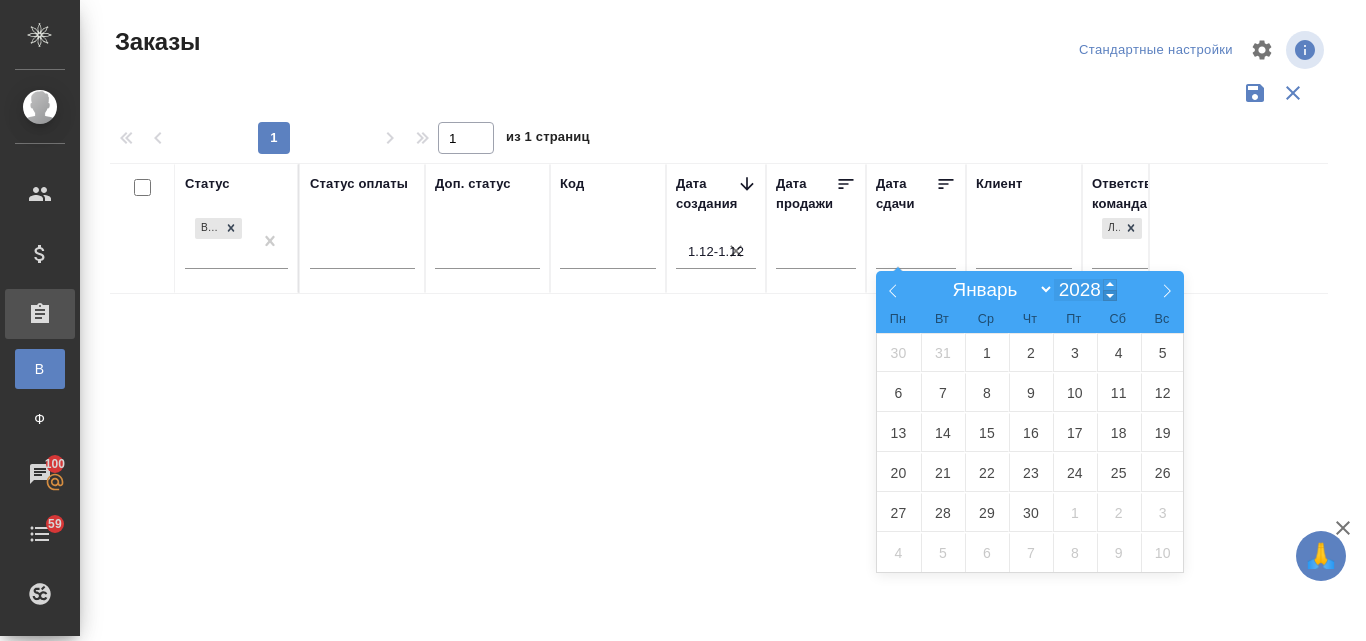 click at bounding box center (1110, 295) 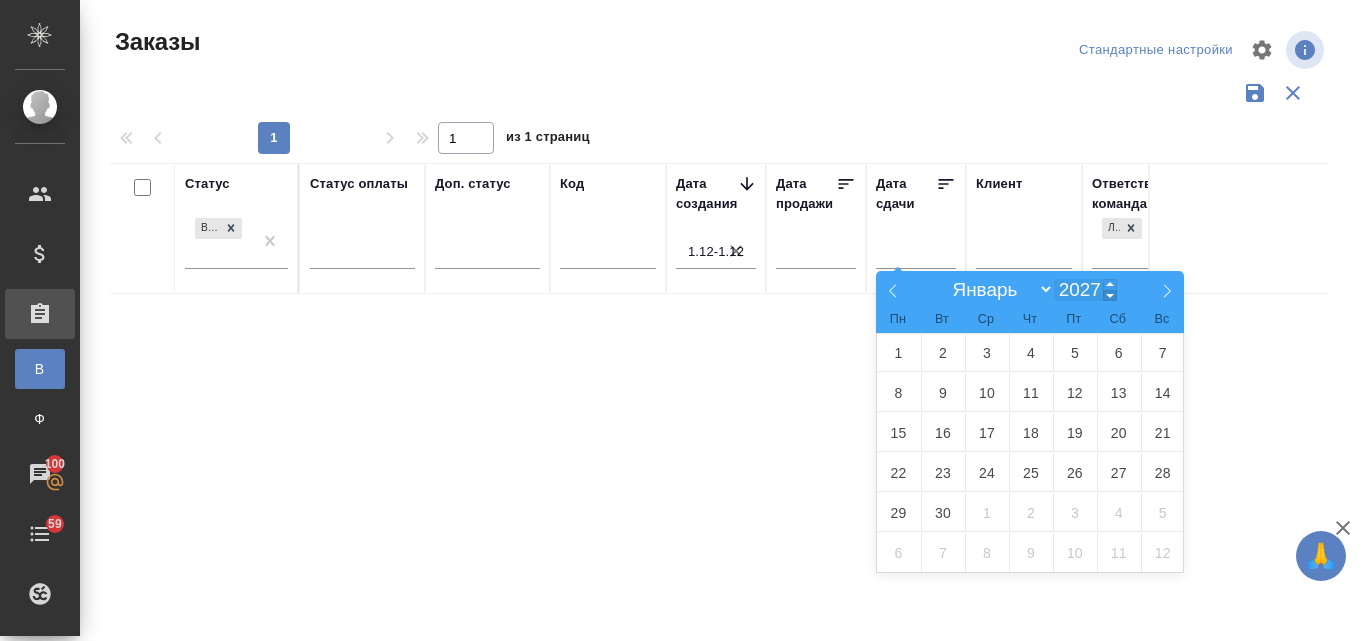 click at bounding box center [1110, 295] 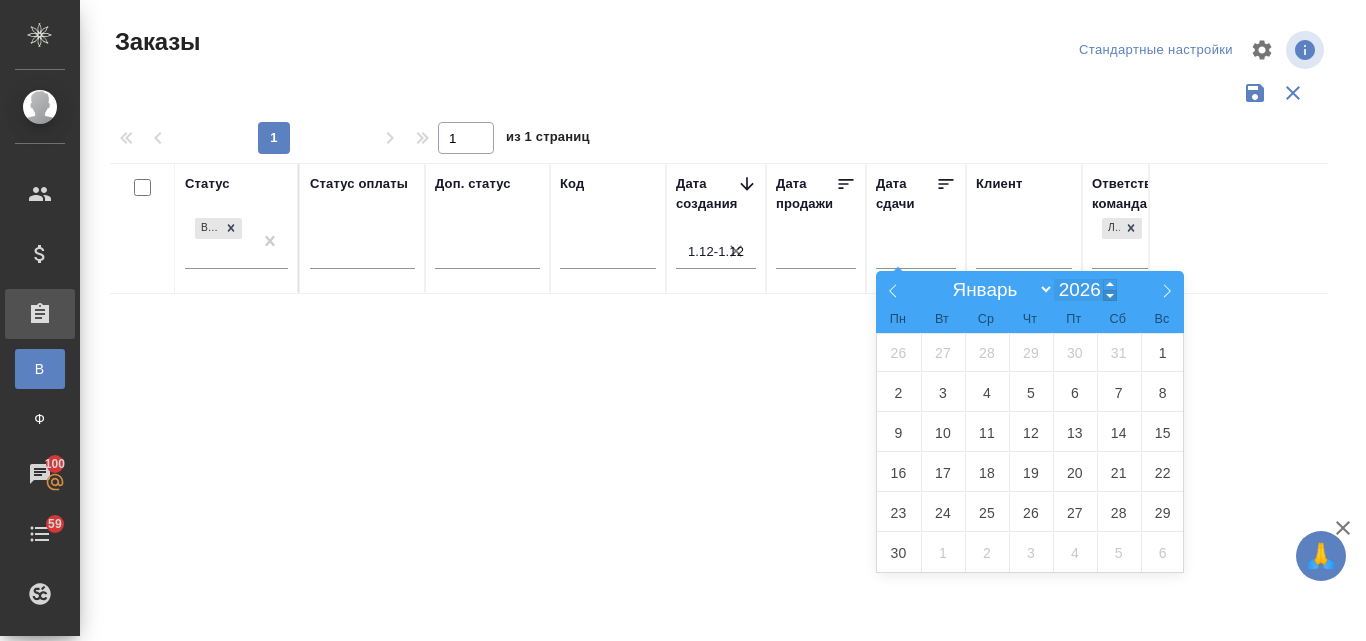 click at bounding box center [1110, 295] 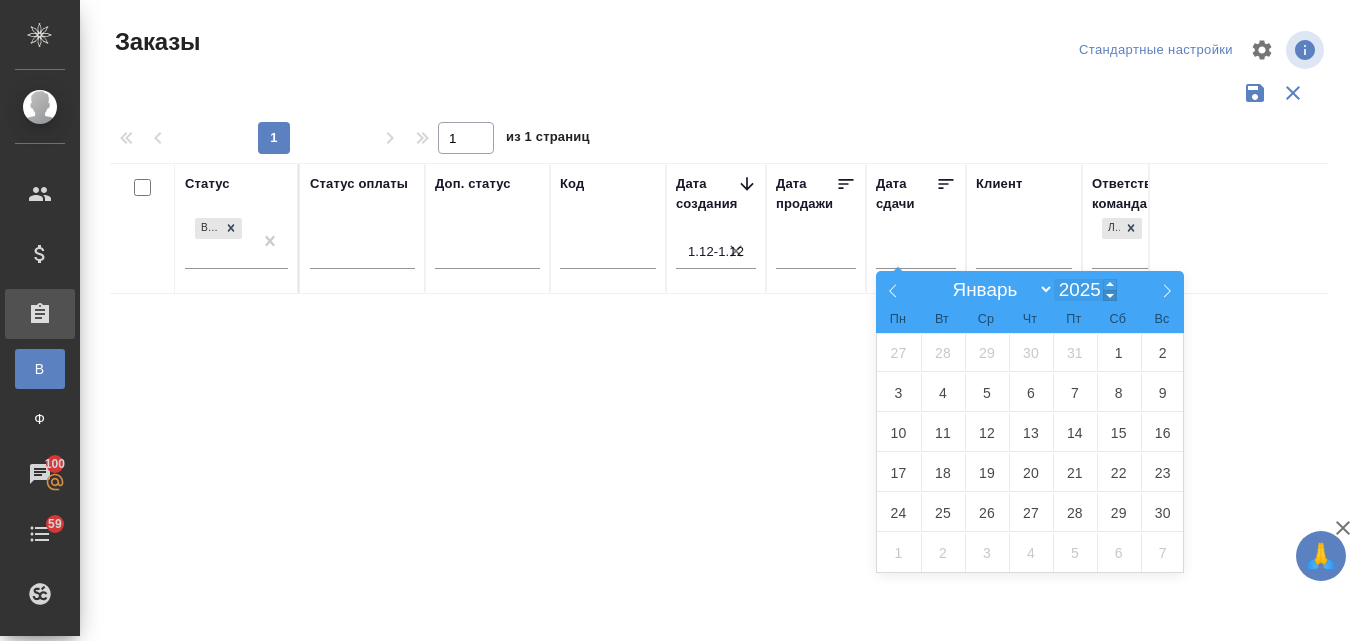 click at bounding box center (1110, 295) 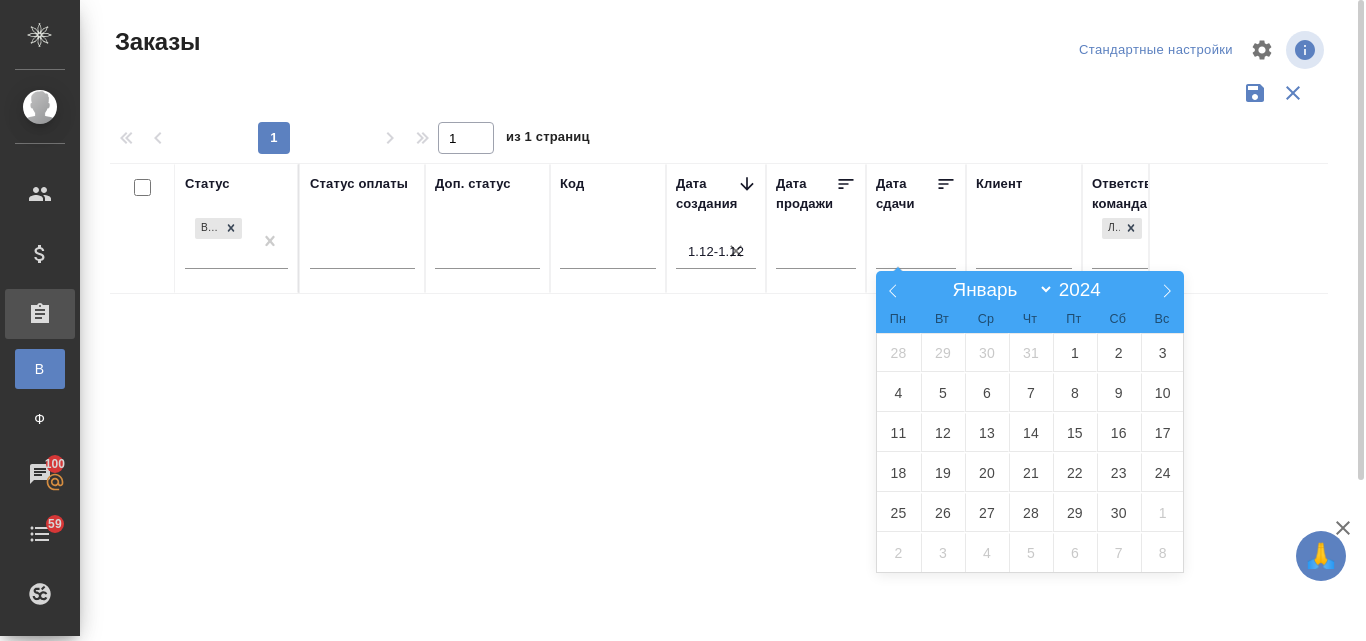 click on "Статус В работе Статус оплаты   Доп. статус   Код Дата создания 1.12-1.12 Дата продажи Дата сдачи Клиент Ответственная команда Локализация Клиентские менеджеры   Проектная команда   Проектные менеджеры   Спецификация Сумма Файлы Тэги   Комментарии для КМ" at bounding box center (719, 523) 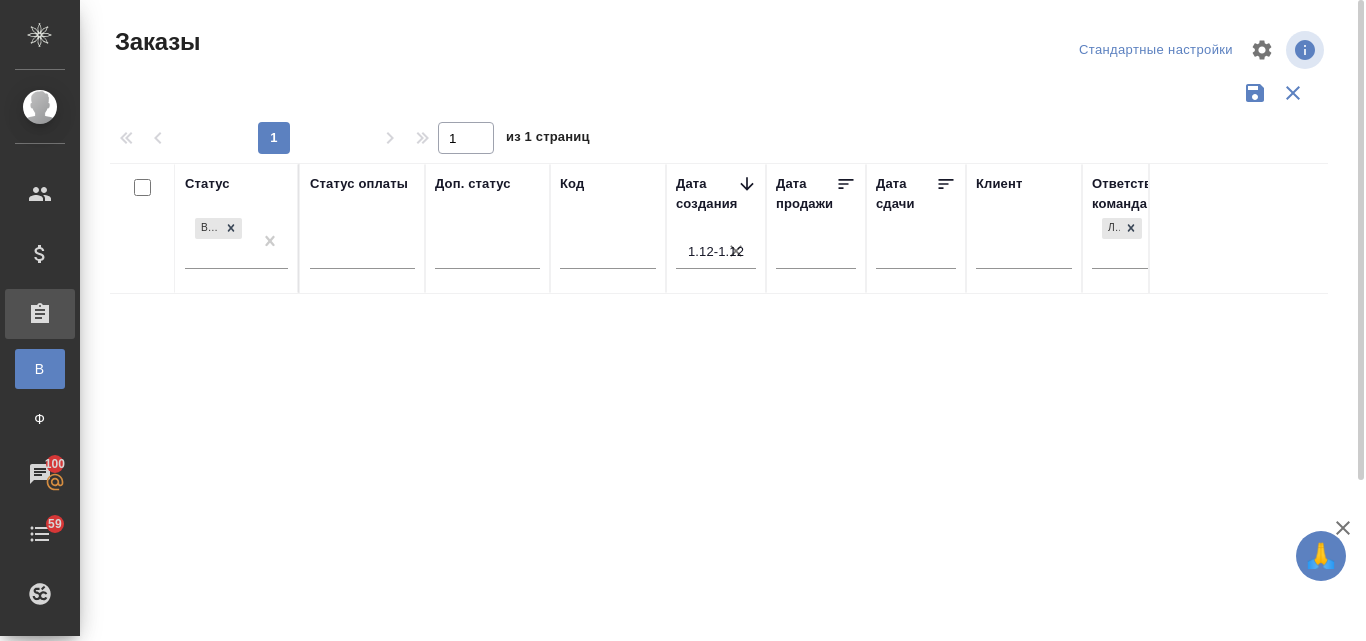 click 